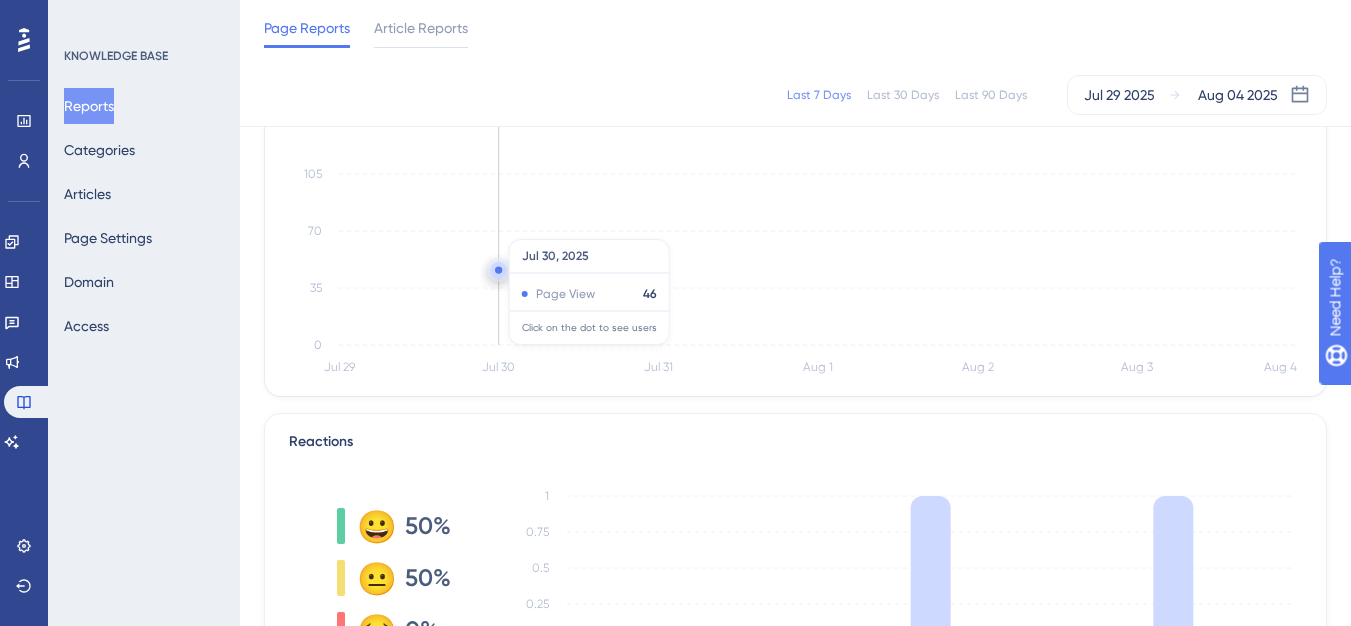 scroll, scrollTop: 0, scrollLeft: 0, axis: both 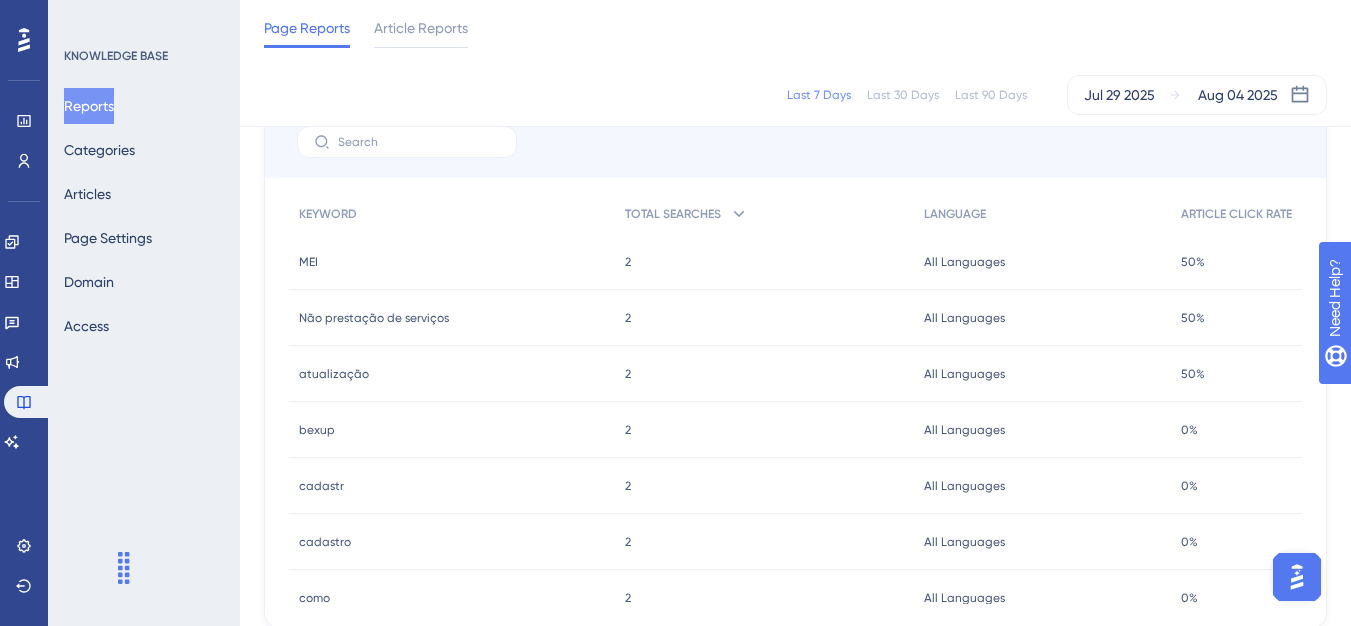 drag, startPoint x: 105, startPoint y: 580, endPoint x: 128, endPoint y: 581, distance: 23.021729 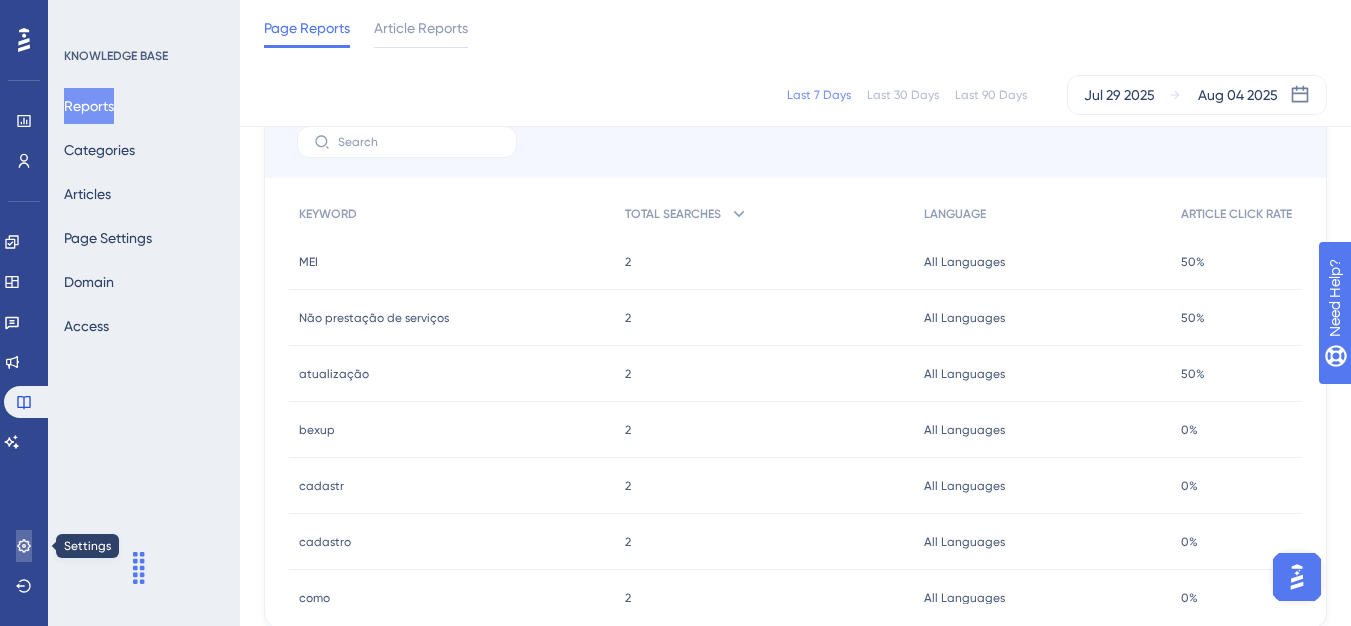 click 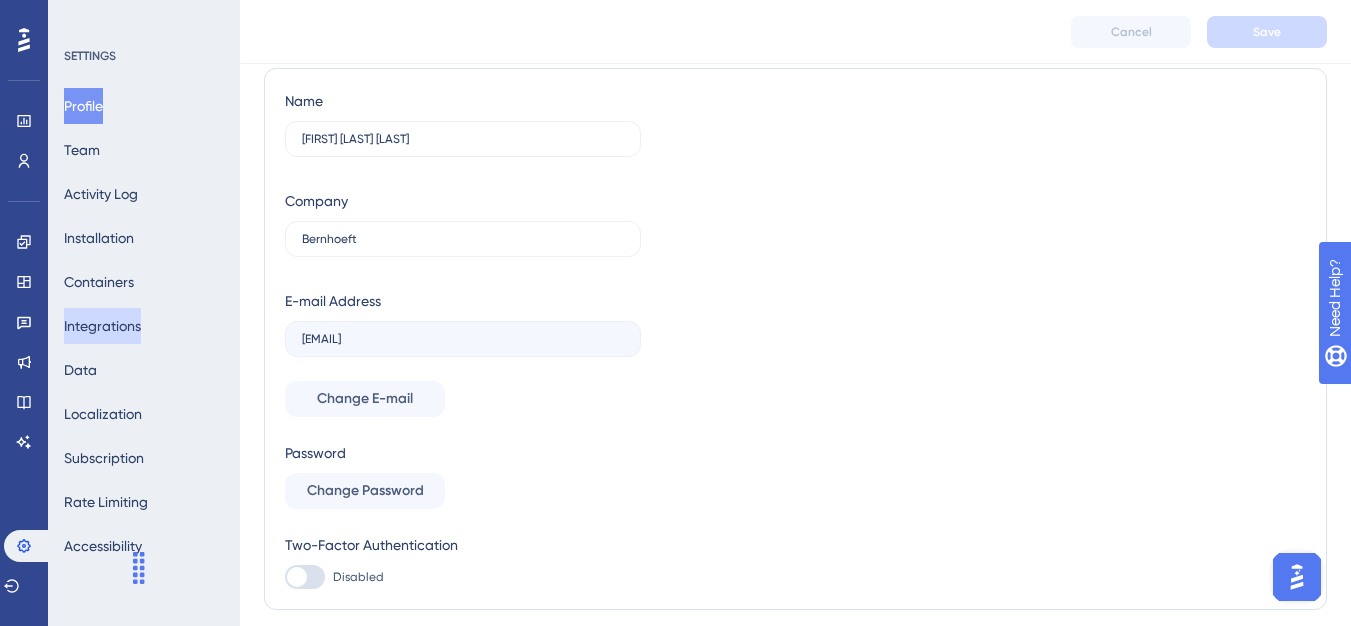 scroll, scrollTop: 116, scrollLeft: 0, axis: vertical 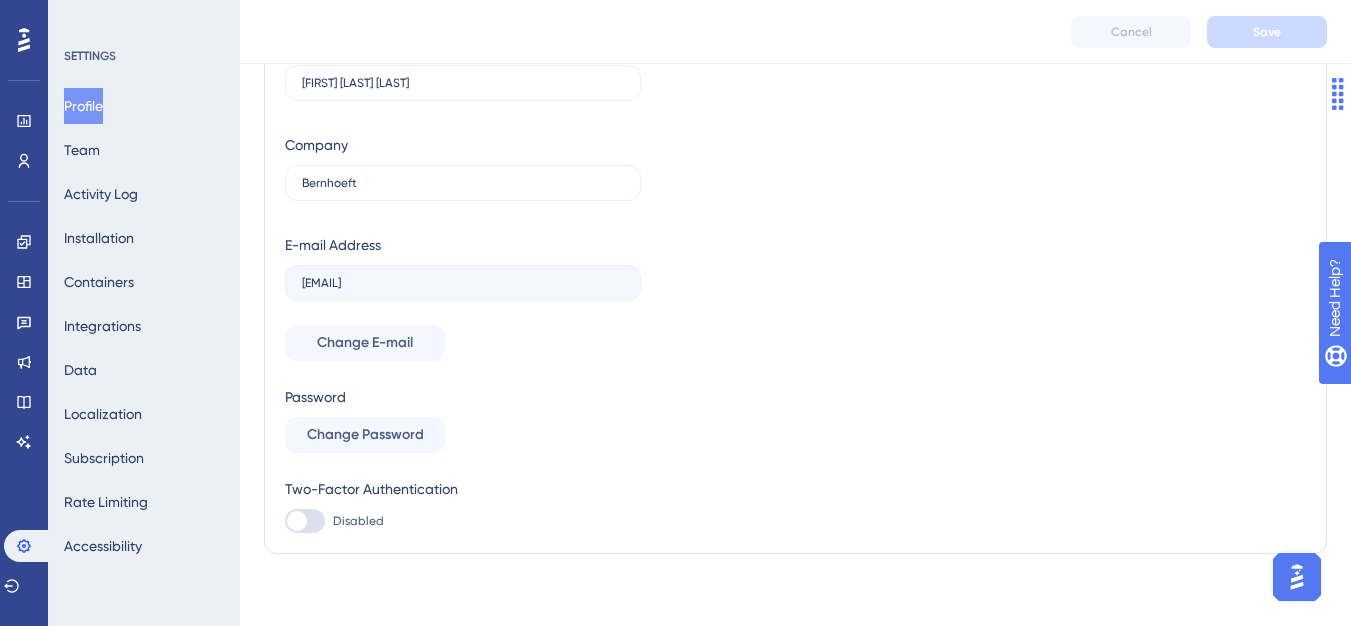 drag, startPoint x: 127, startPoint y: 574, endPoint x: 1326, endPoint y: 111, distance: 1285.2898 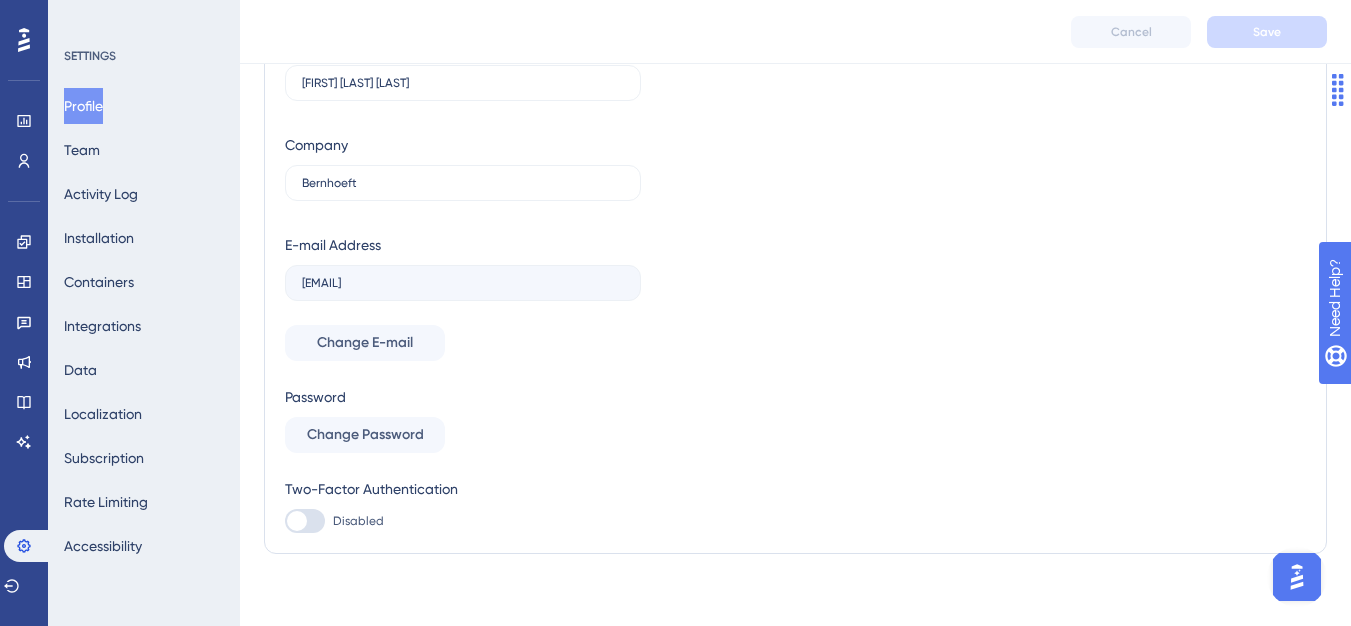 click at bounding box center (1296, 88) 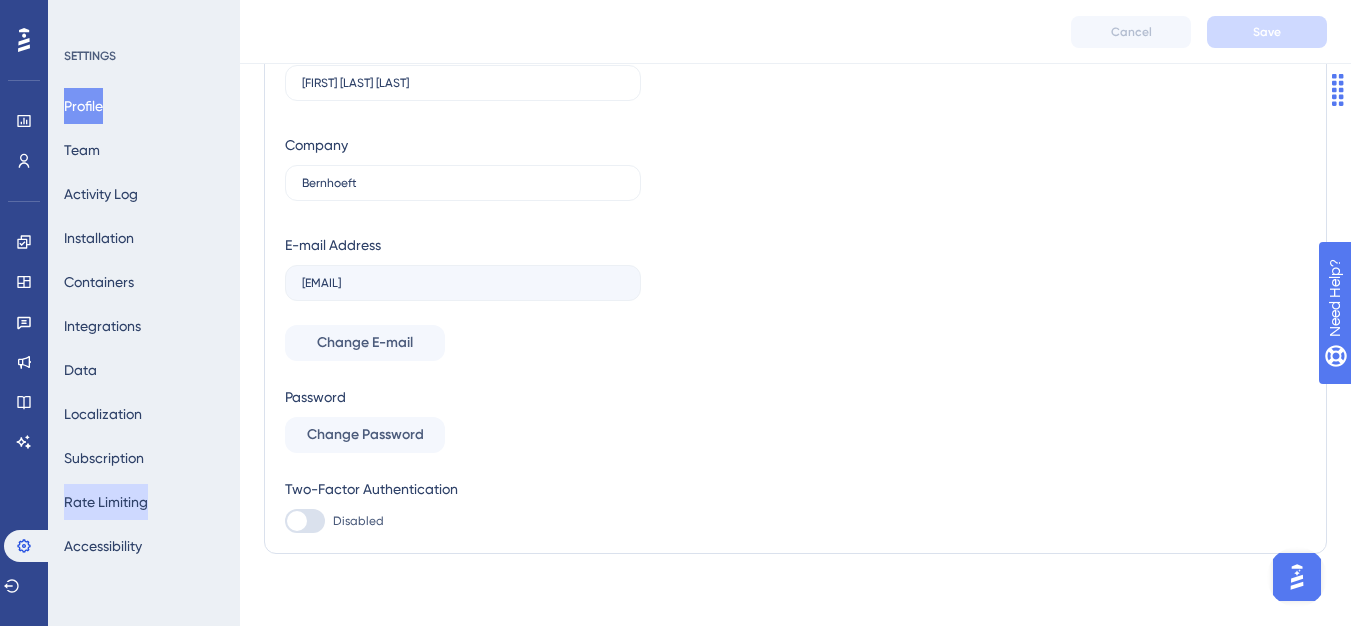 click on "Rate Limiting" at bounding box center (106, 502) 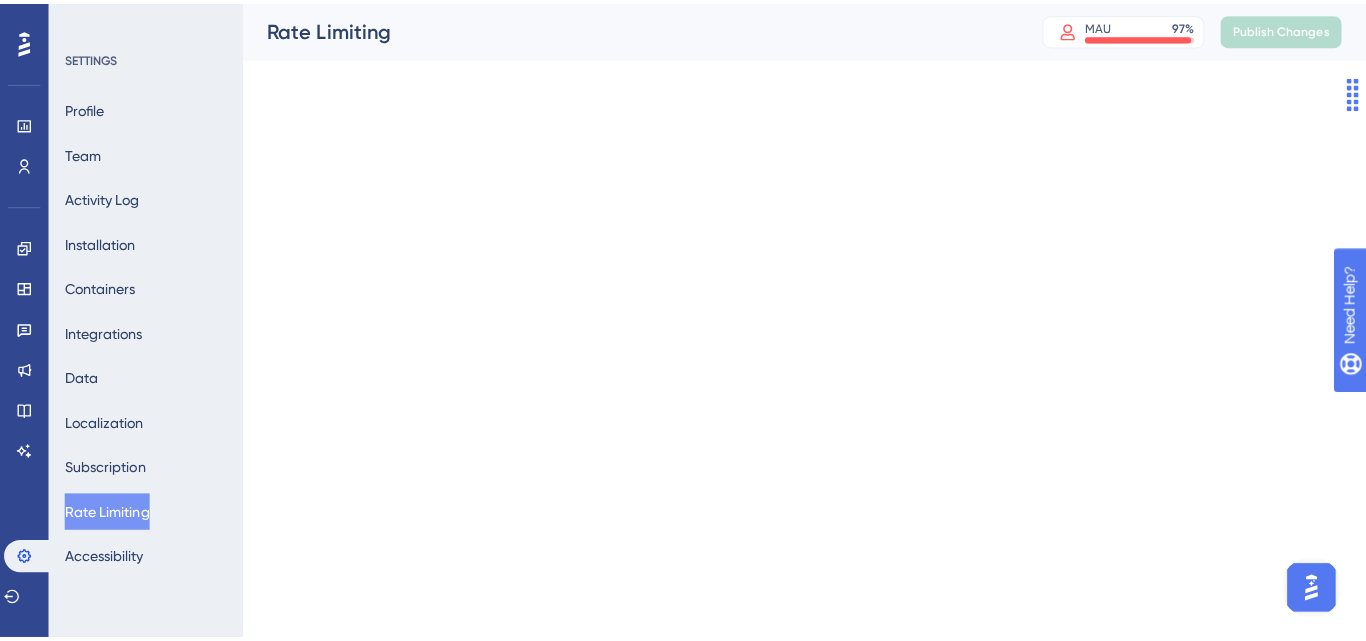 scroll, scrollTop: 0, scrollLeft: 0, axis: both 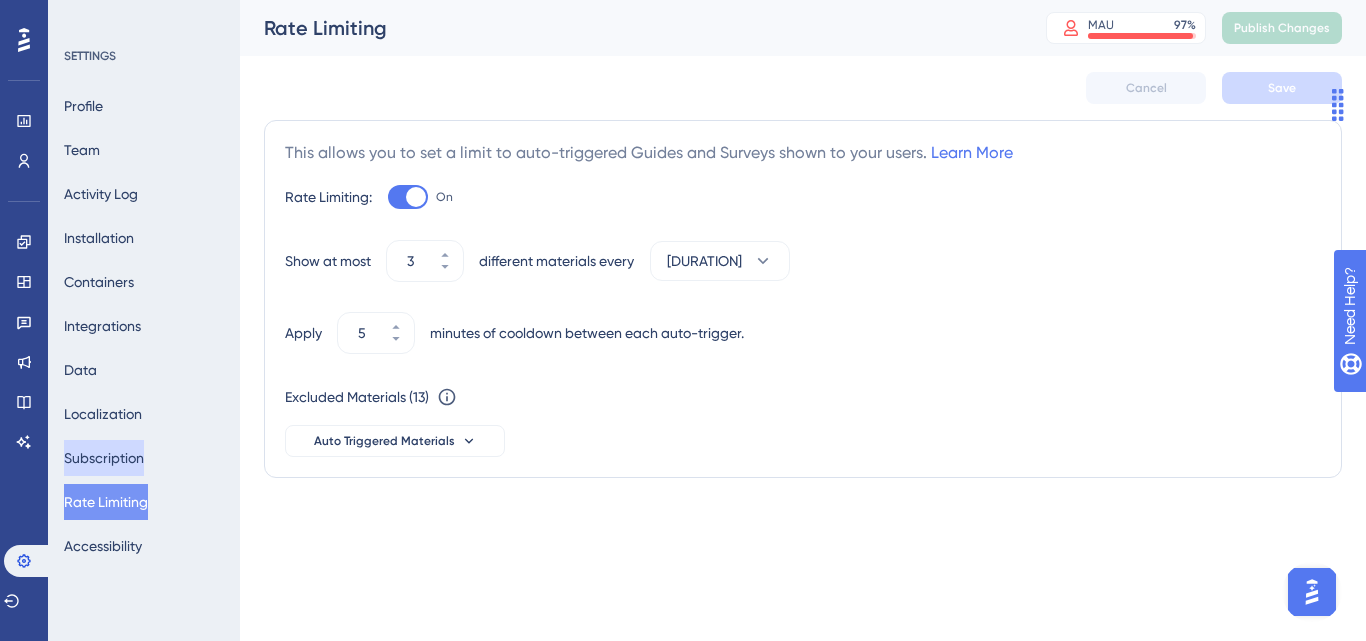 click on "Subscription" at bounding box center [104, 458] 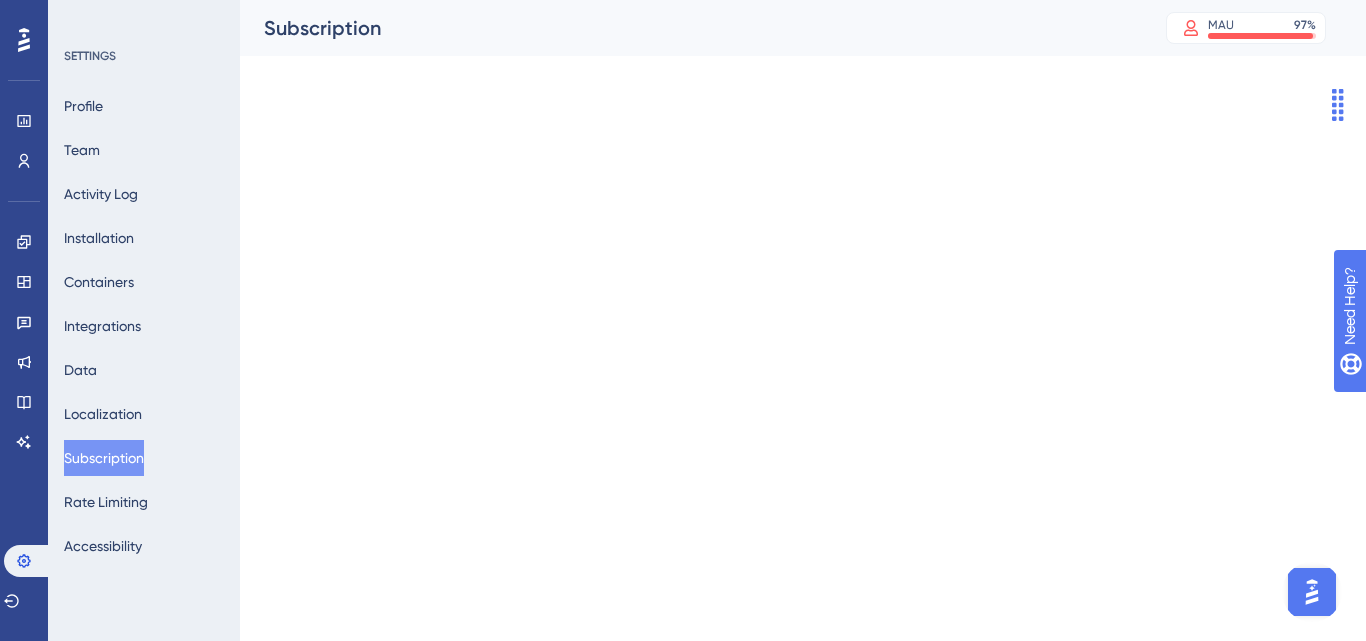 click on "Subscription" at bounding box center (104, 458) 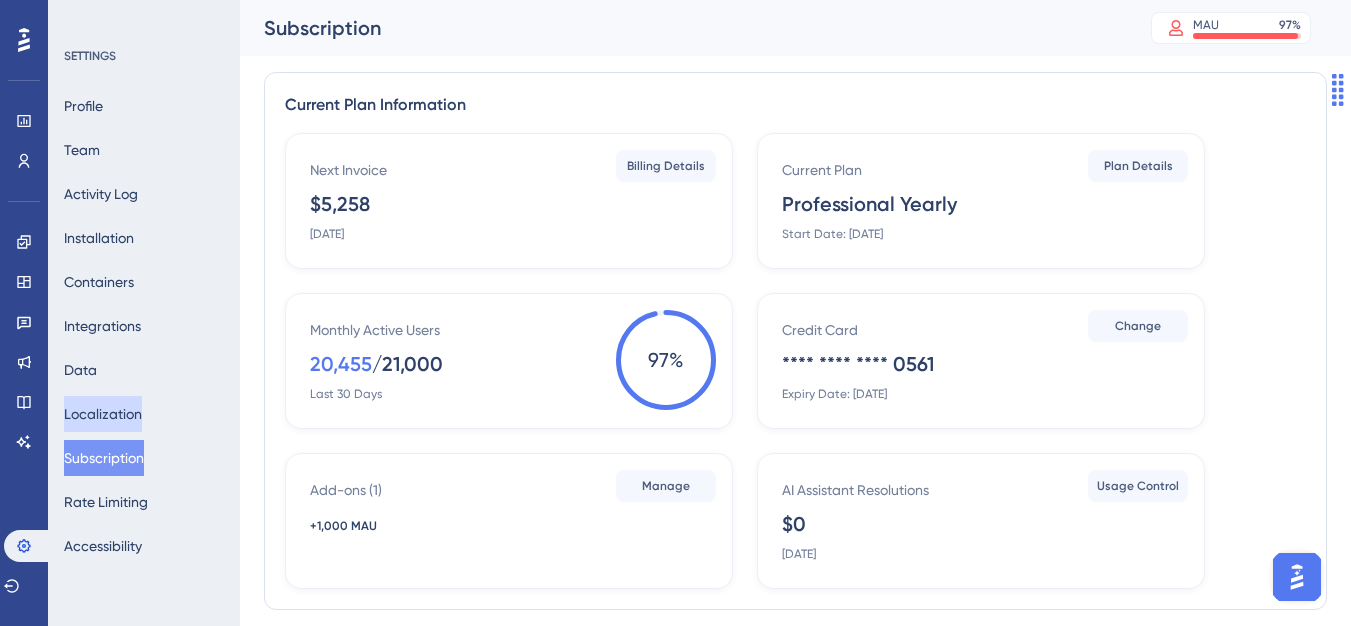 click on "Localization" at bounding box center [103, 414] 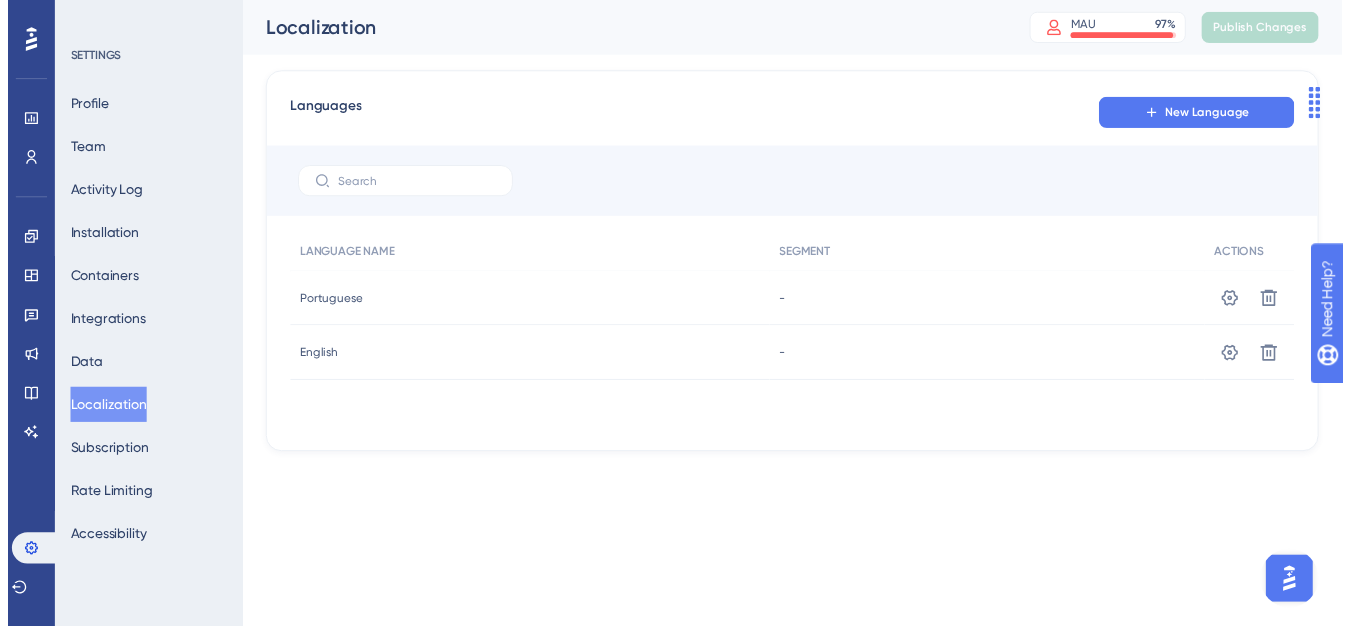 scroll, scrollTop: 0, scrollLeft: 0, axis: both 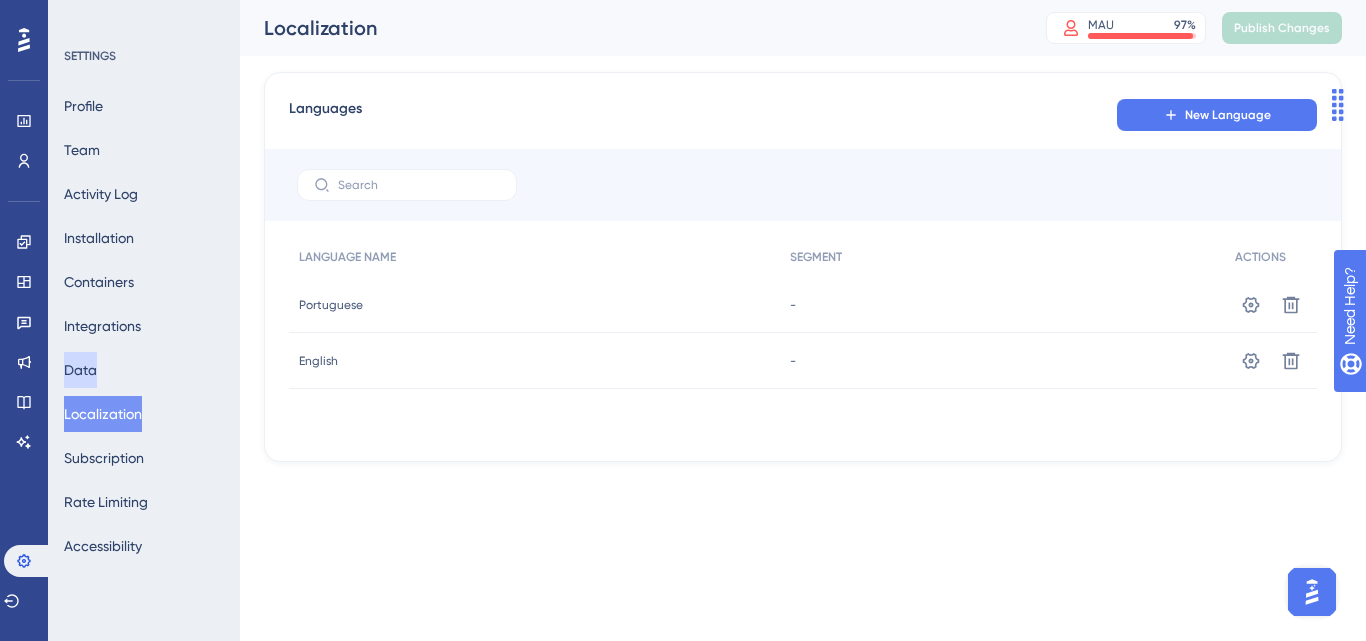 click on "Data" at bounding box center [80, 370] 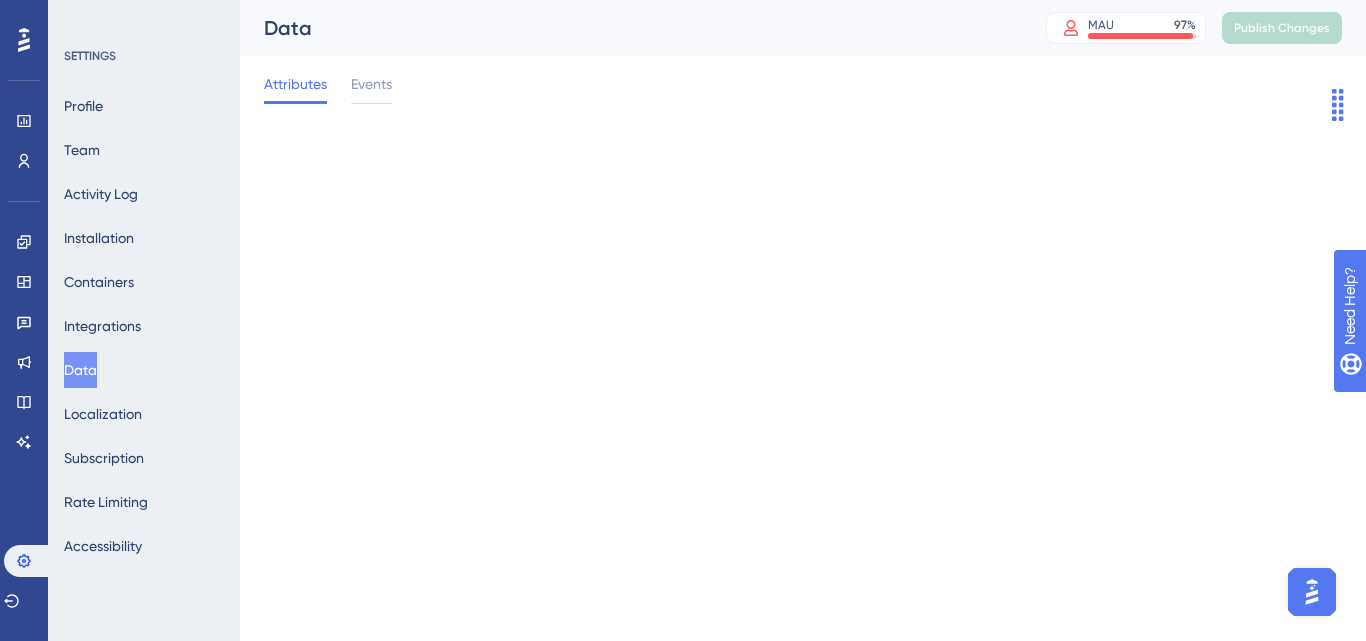 click on "Data" at bounding box center (80, 370) 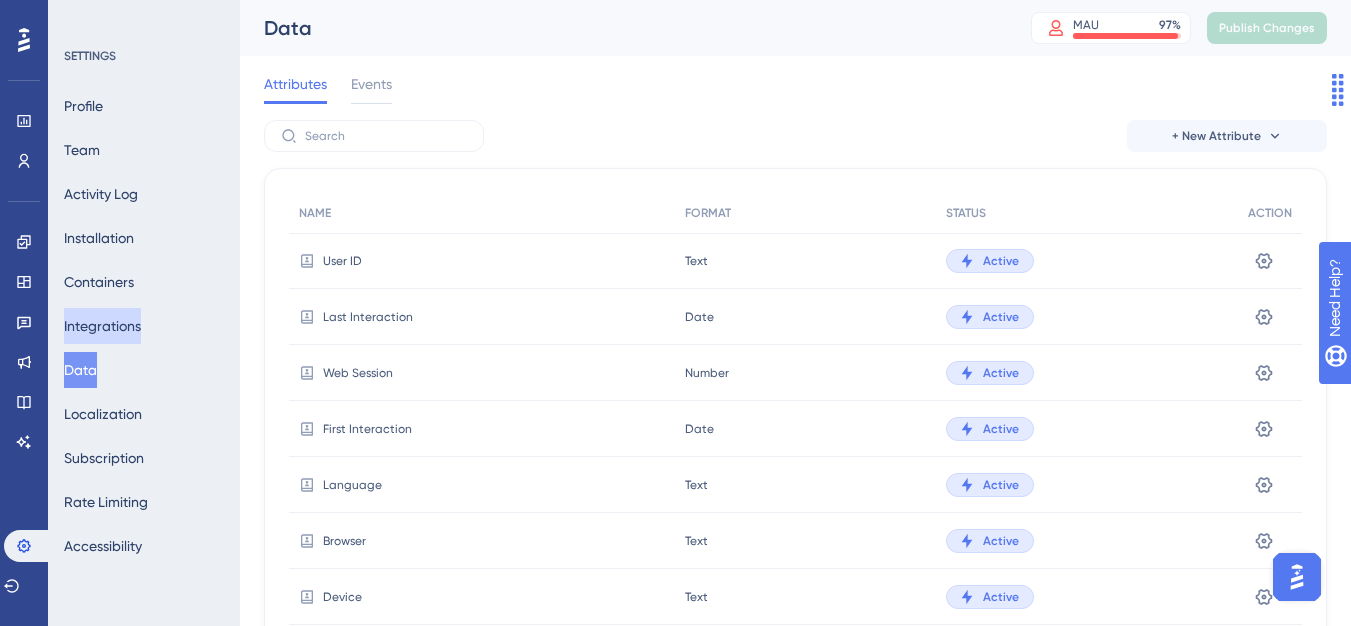 click on "Integrations" at bounding box center [102, 326] 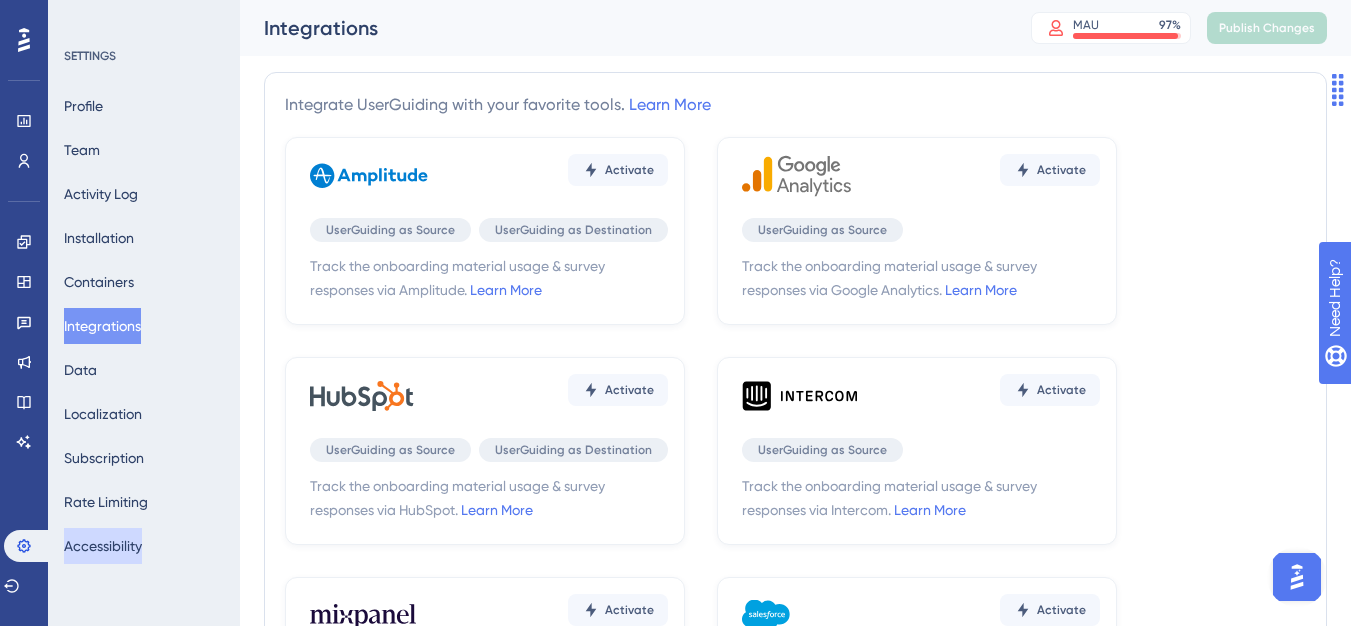 click on "Accessibility" at bounding box center (103, 546) 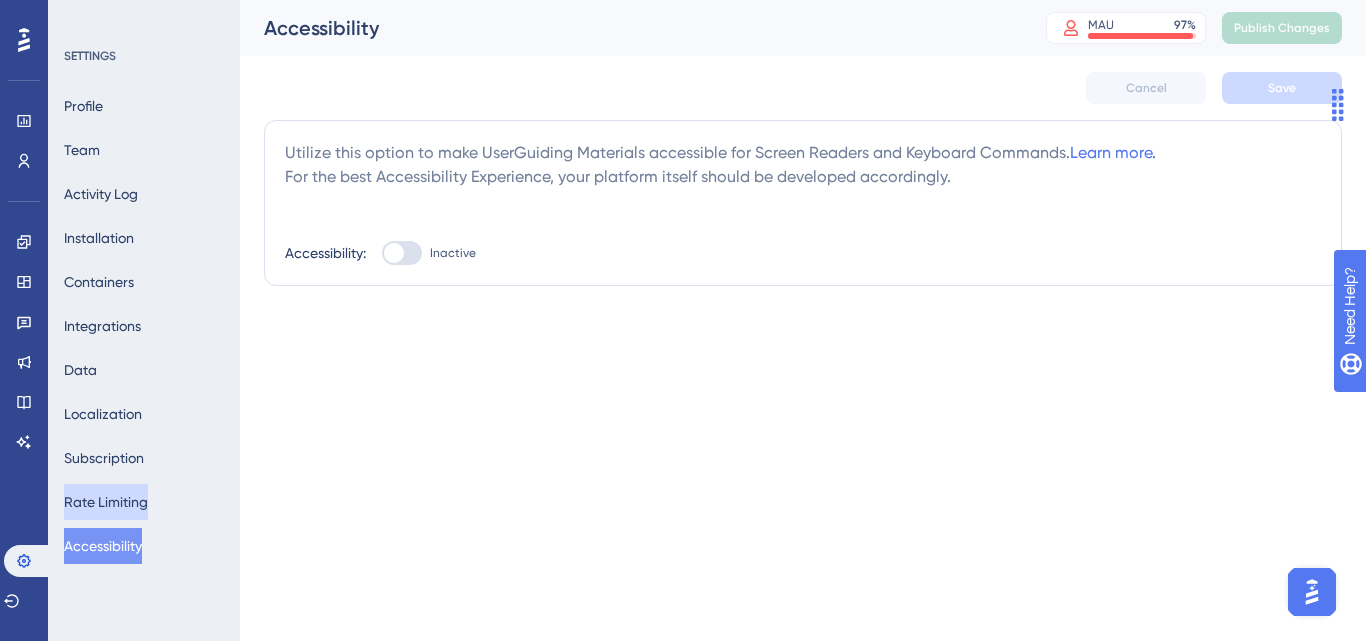 click on "Rate Limiting" at bounding box center [106, 502] 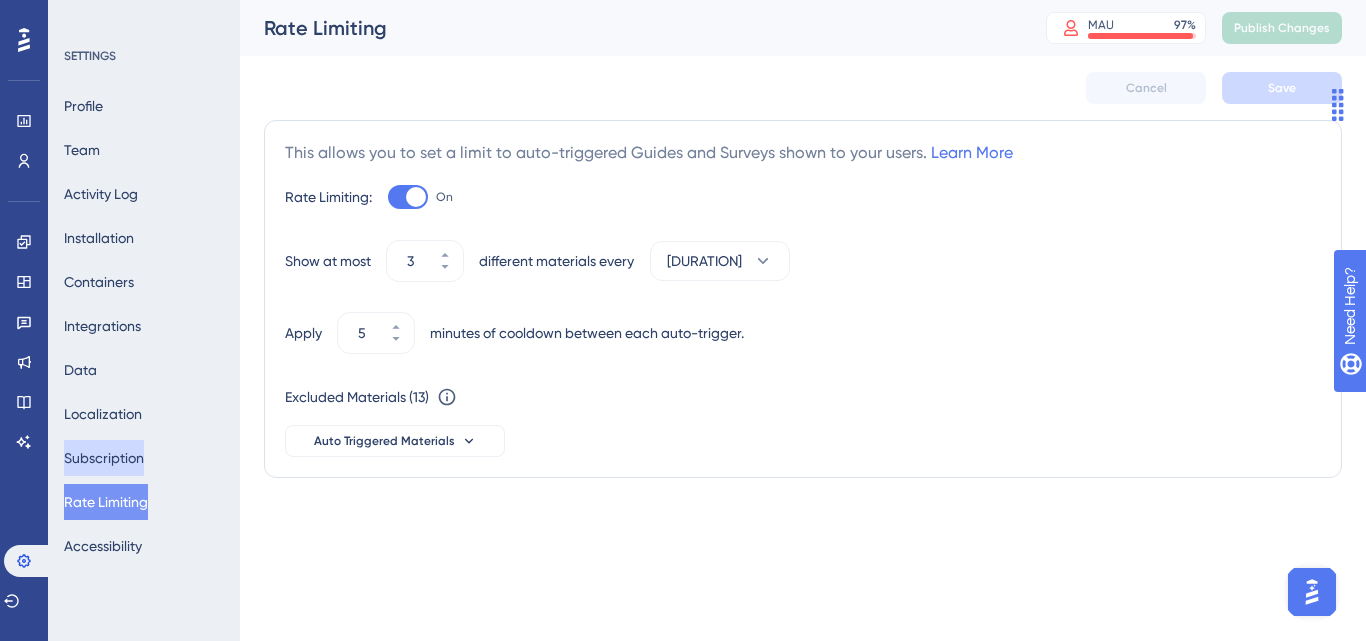 click on "Subscription" at bounding box center [104, 458] 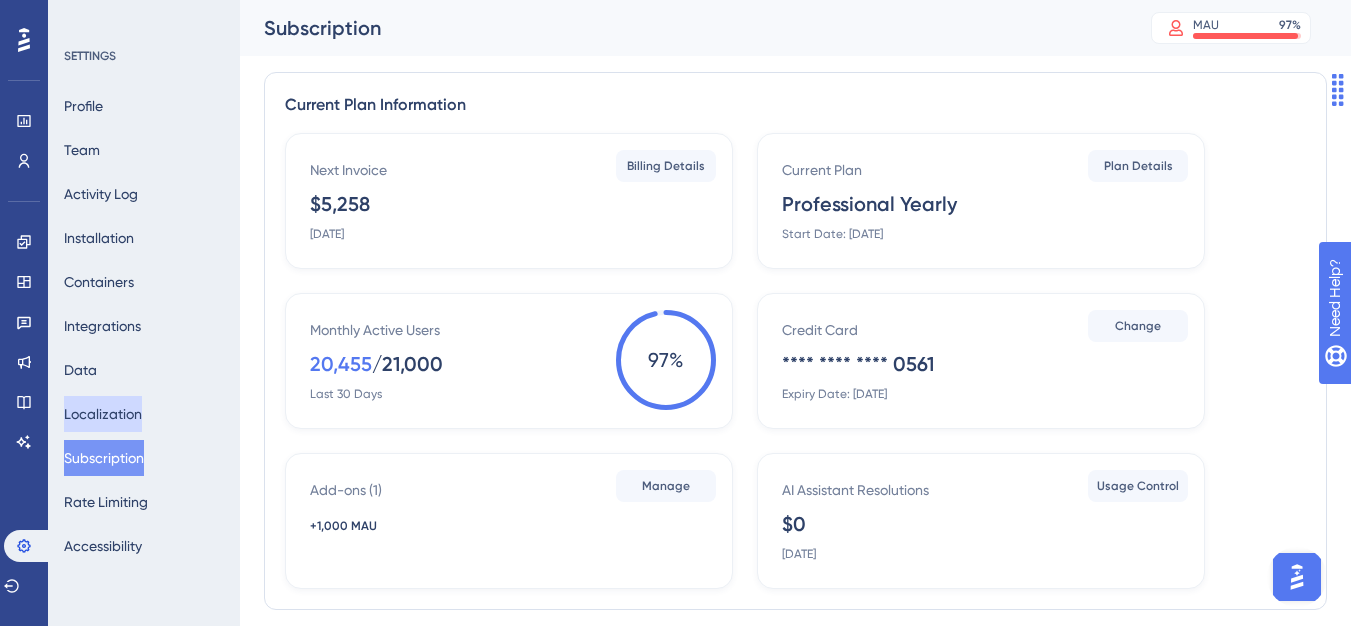 click on "Localization" at bounding box center [103, 414] 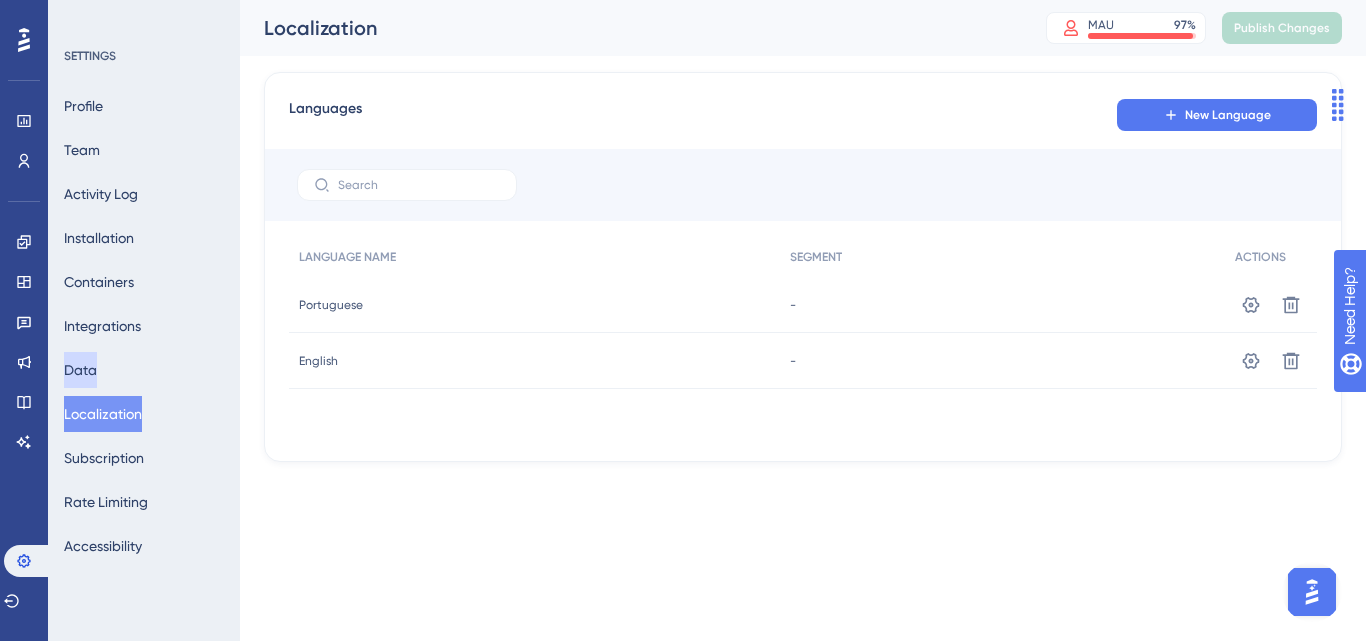 click on "Data" at bounding box center (80, 370) 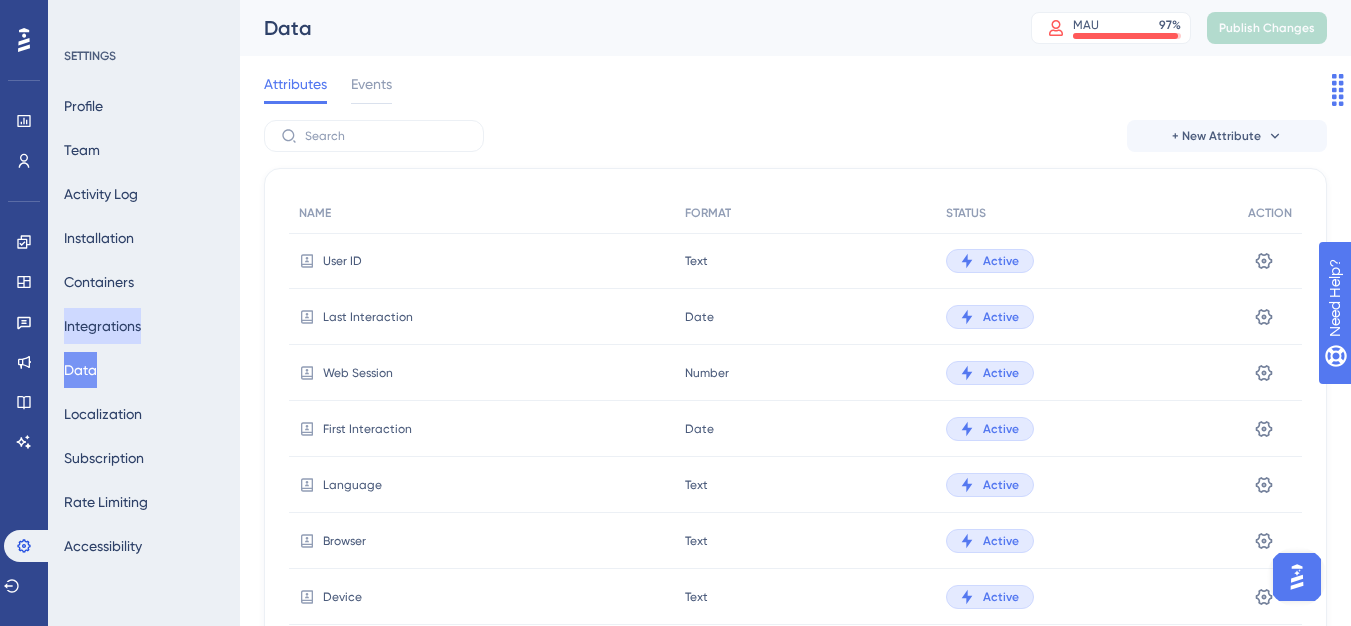 click on "Integrations" at bounding box center [102, 326] 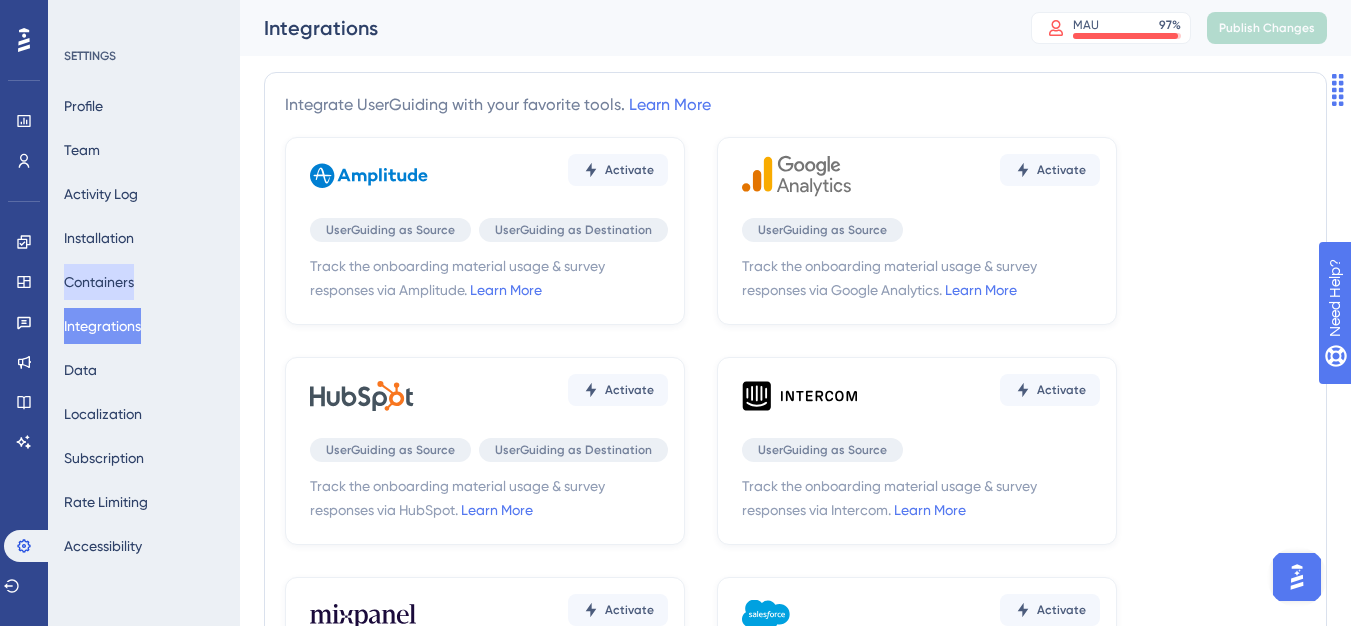 click on "Containers" at bounding box center [99, 282] 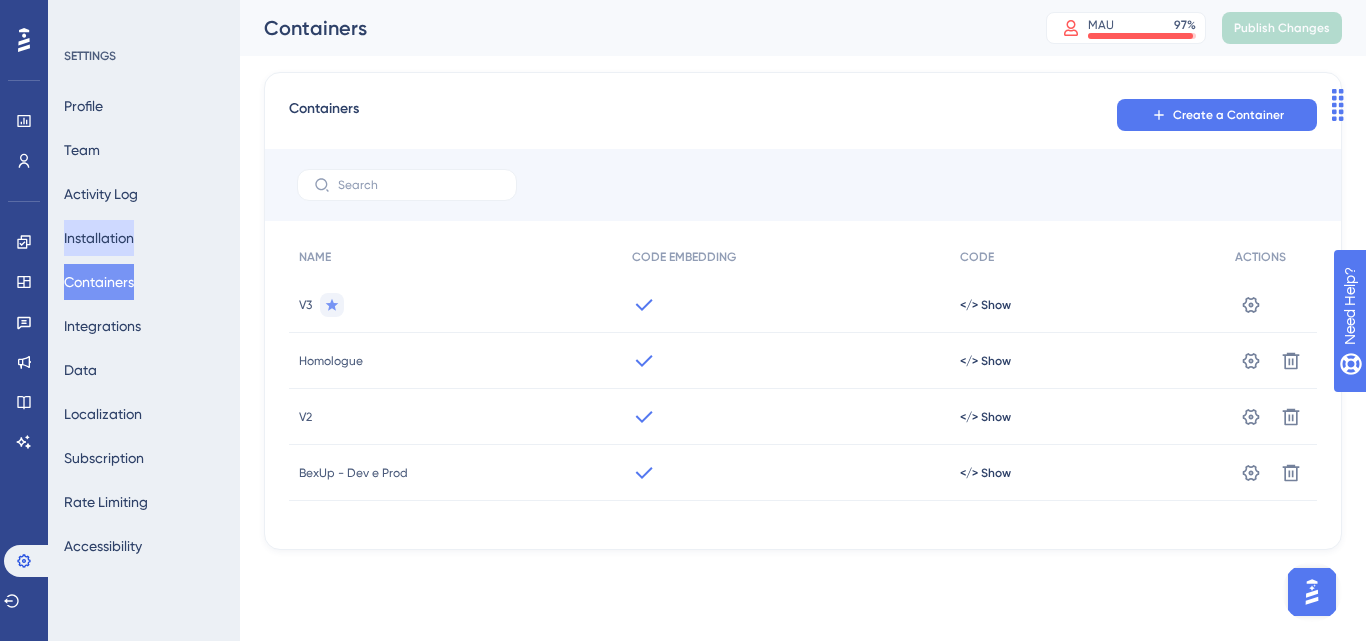 click on "Installation" at bounding box center (99, 238) 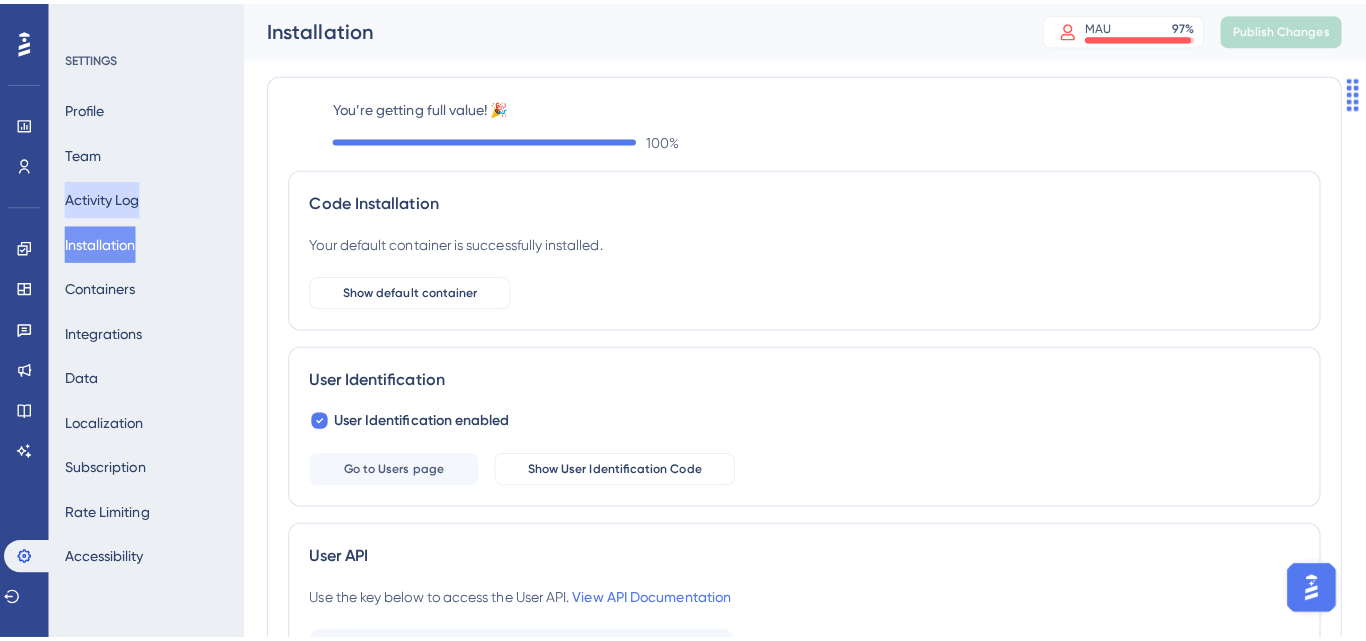 scroll, scrollTop: 0, scrollLeft: 0, axis: both 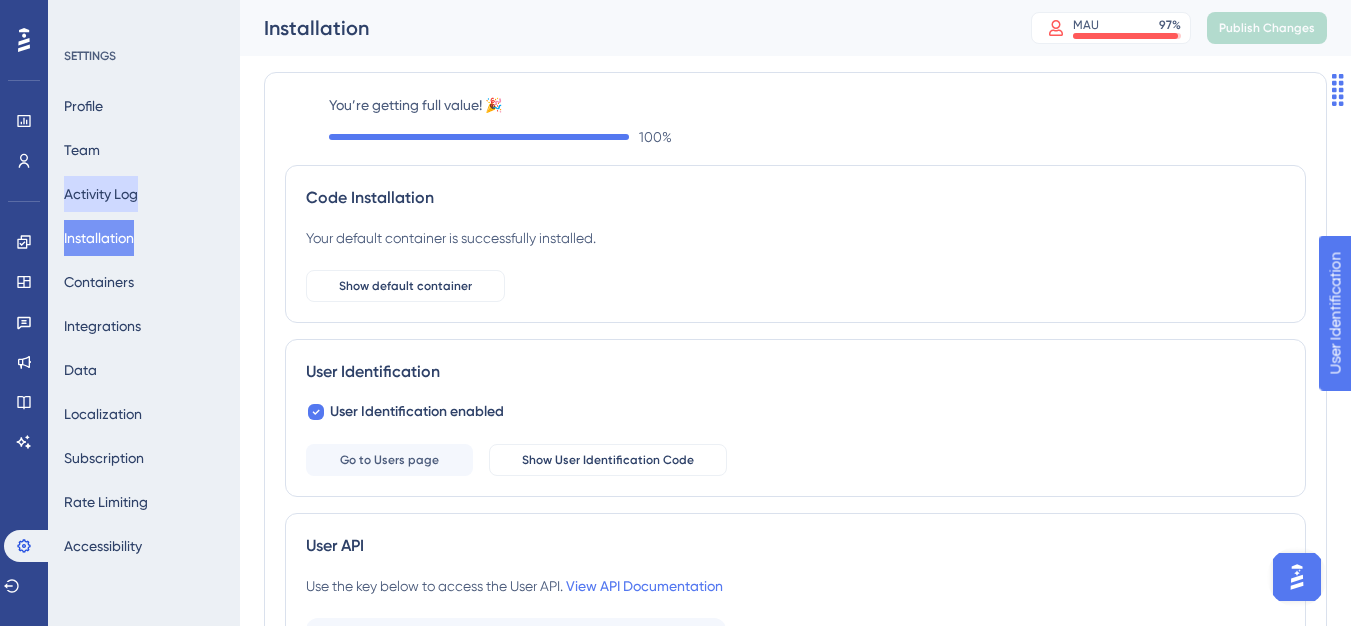 click on "Activity Log" at bounding box center [101, 194] 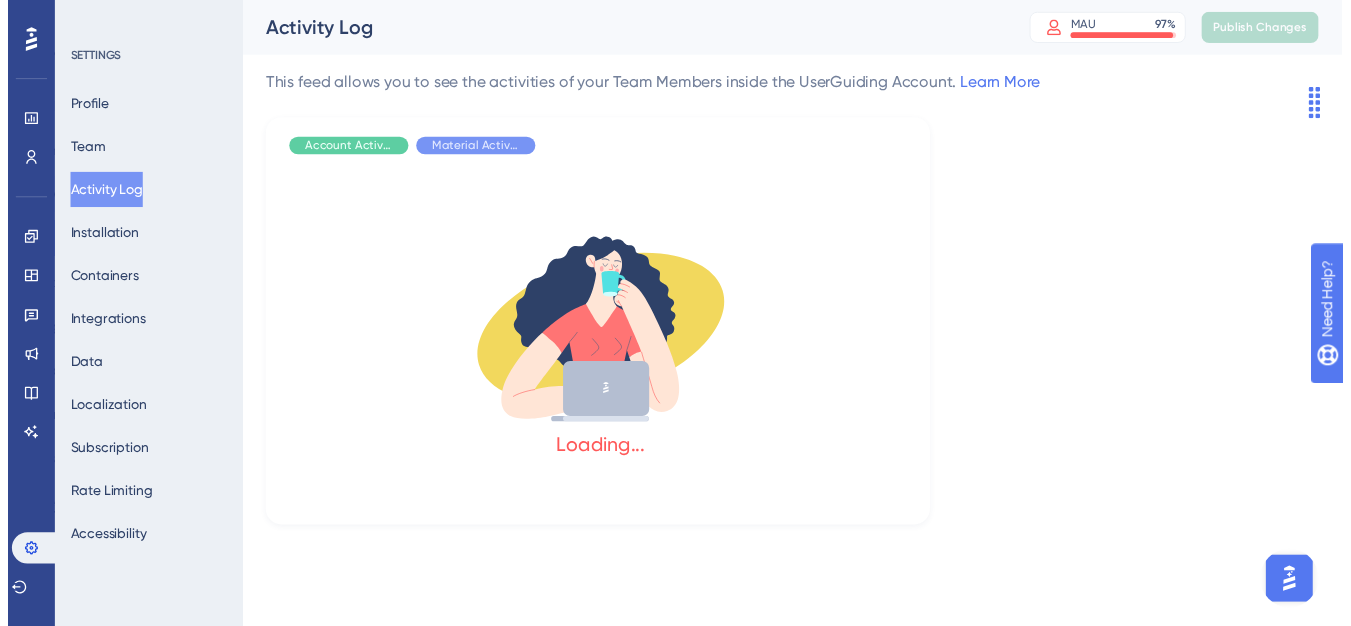 scroll, scrollTop: 0, scrollLeft: 0, axis: both 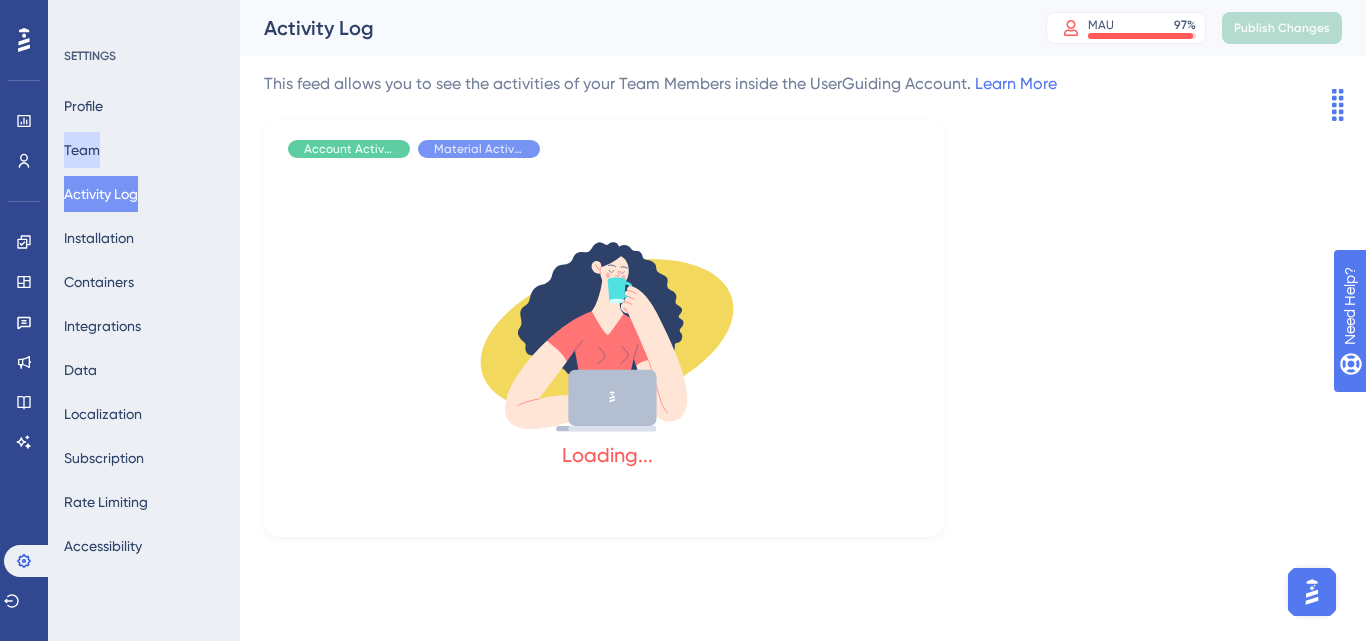 click on "Team" at bounding box center (82, 150) 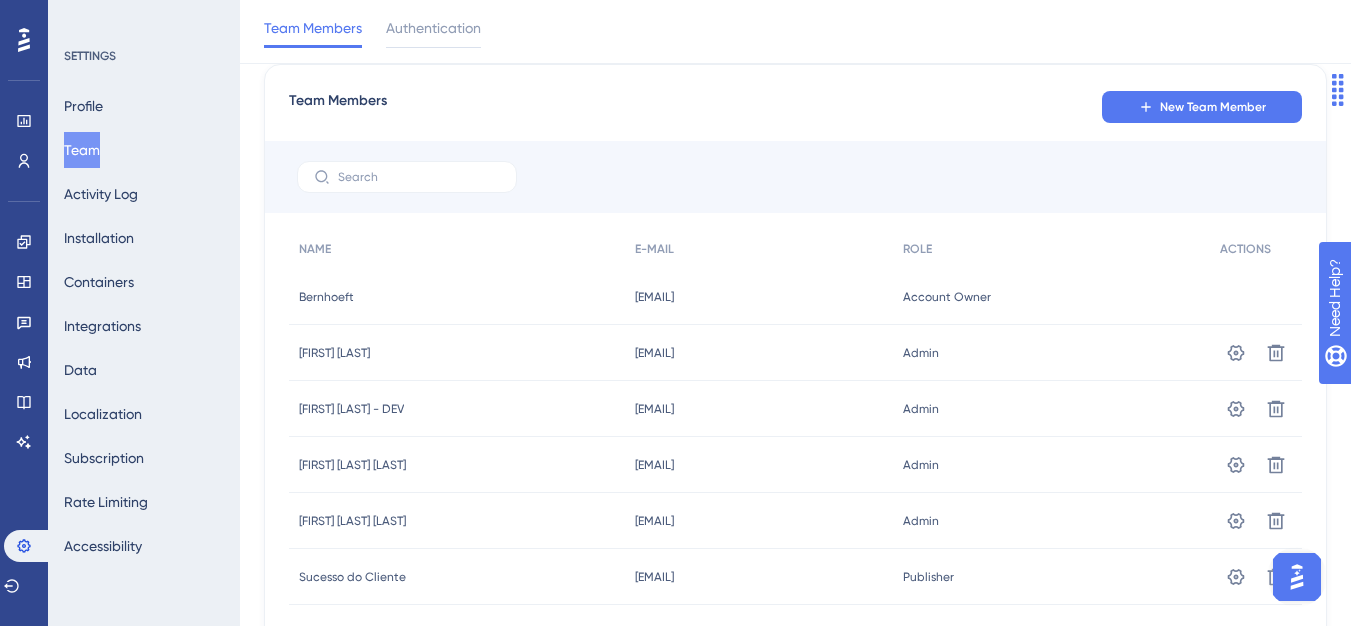 scroll, scrollTop: 100, scrollLeft: 0, axis: vertical 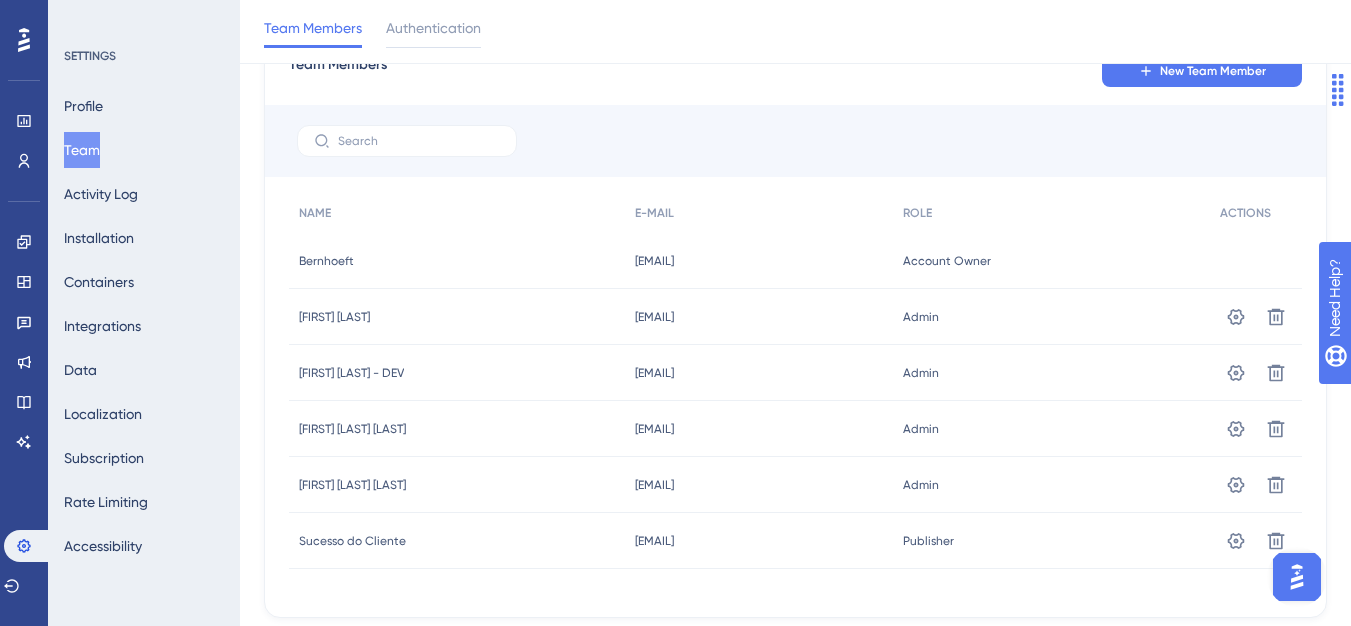 click on "[EMAIL] [EMAIL]" at bounding box center [759, 541] 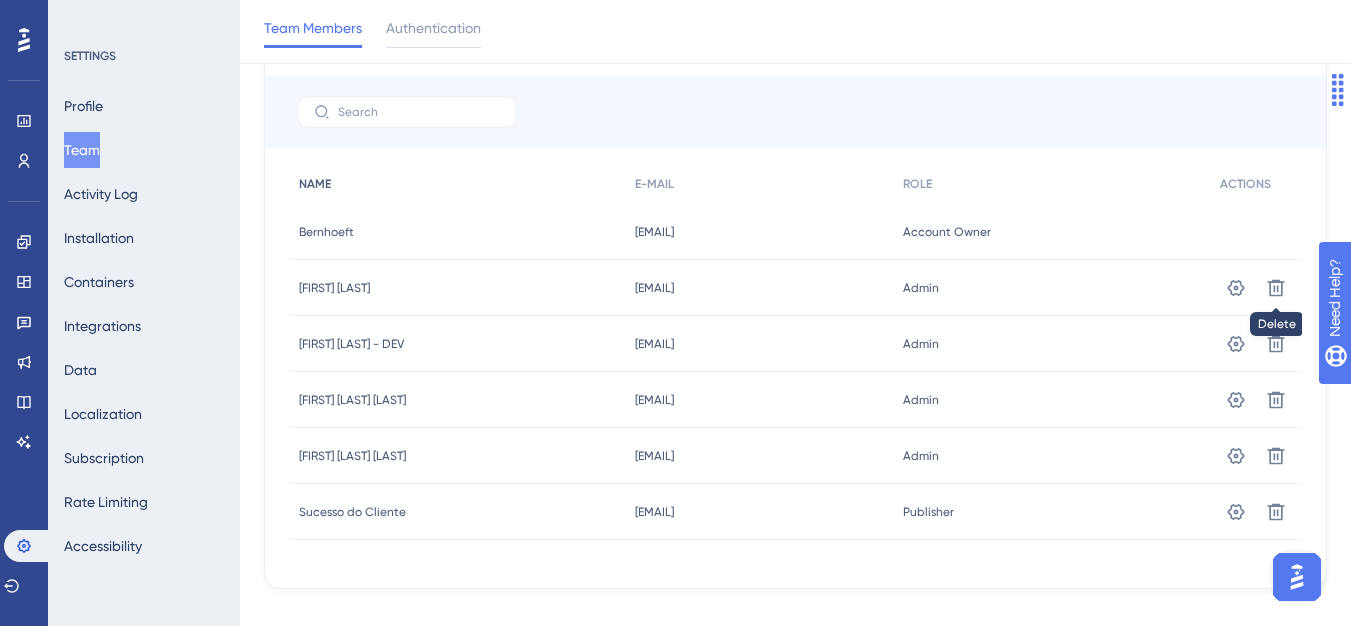 scroll, scrollTop: 156, scrollLeft: 0, axis: vertical 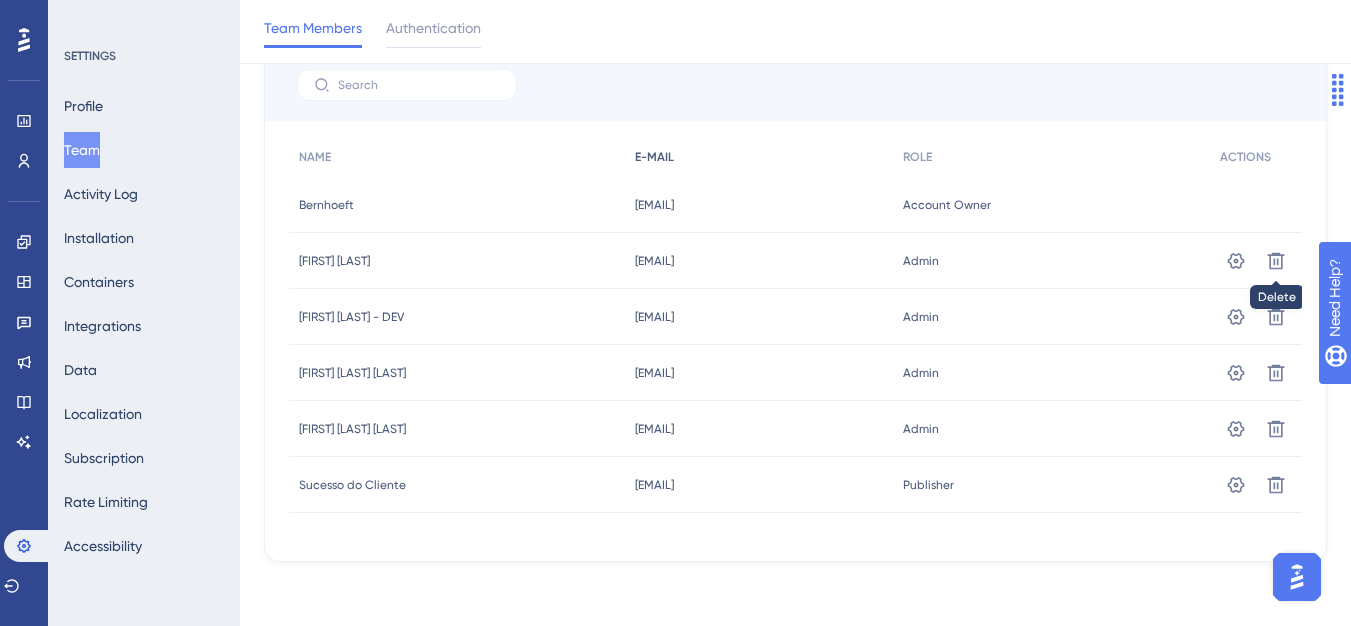 click on "E-MAIL" at bounding box center (759, 157) 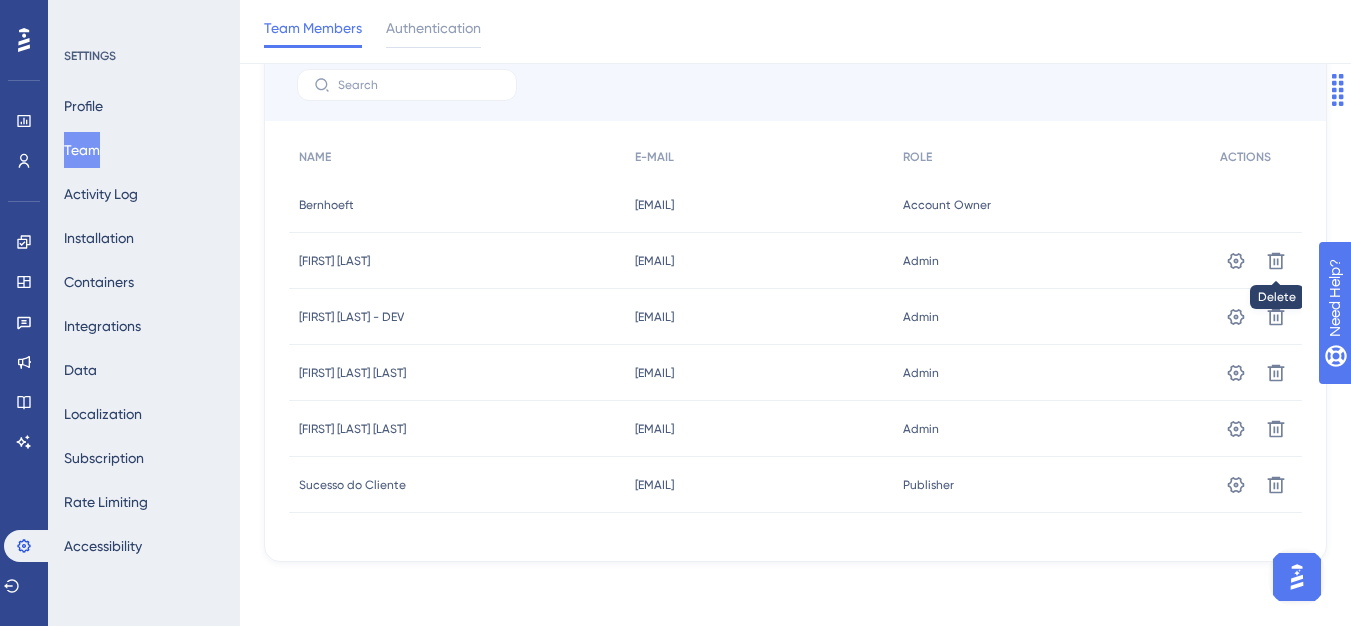 click on "Admin Admin" at bounding box center [1051, 261] 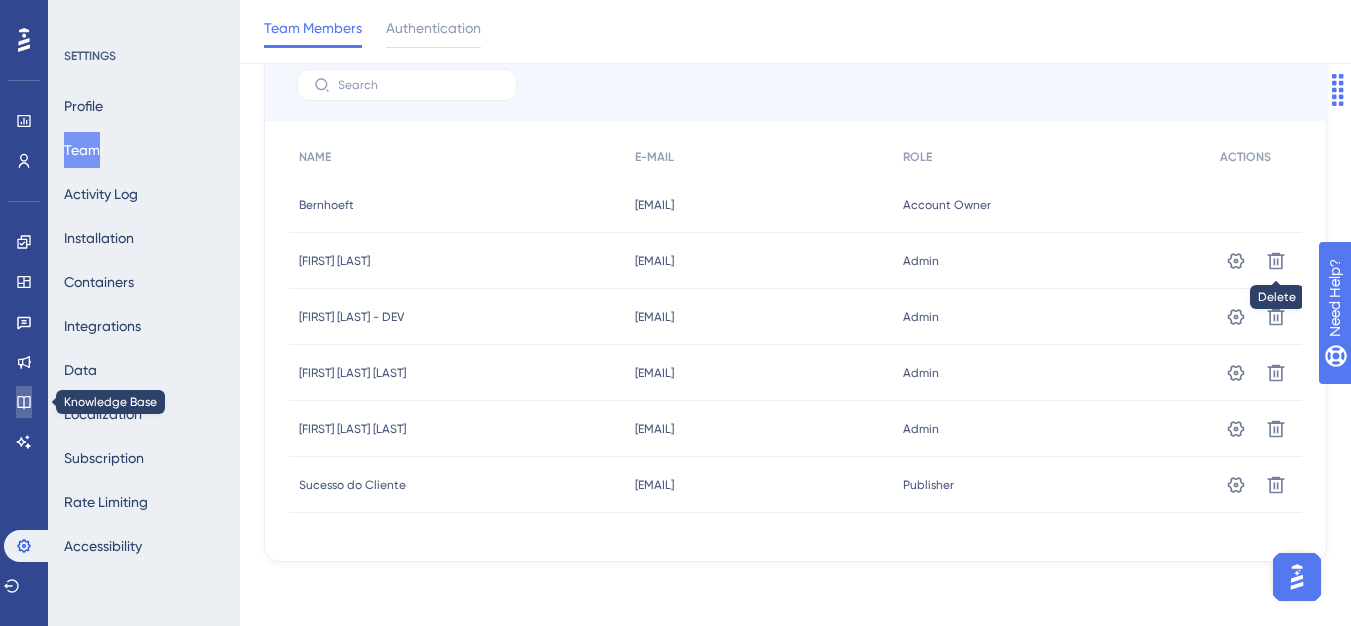 click at bounding box center [24, 402] 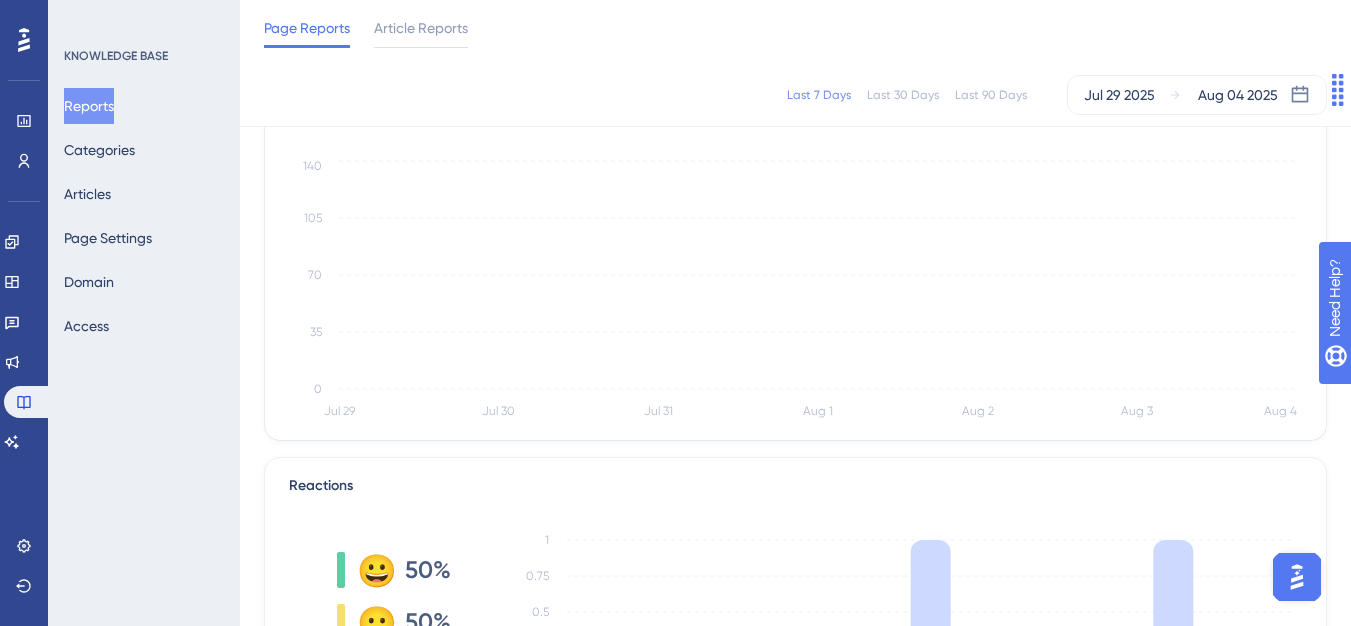 scroll, scrollTop: 0, scrollLeft: 0, axis: both 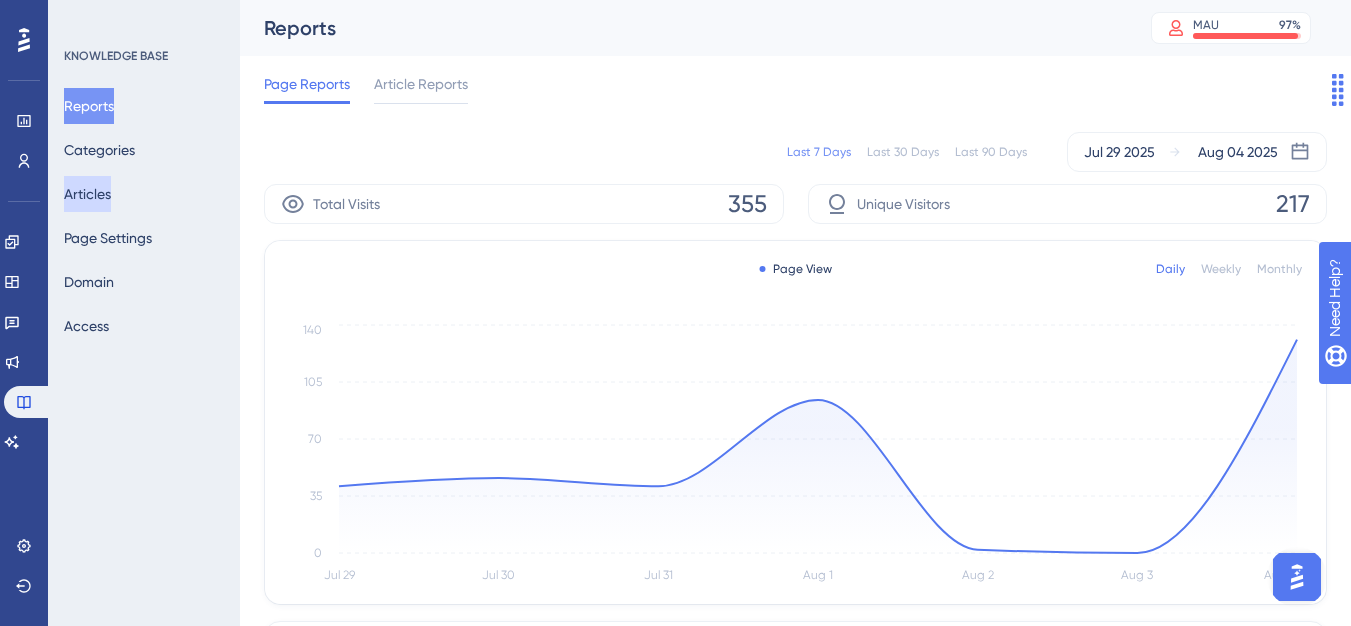 click on "Articles" at bounding box center [87, 194] 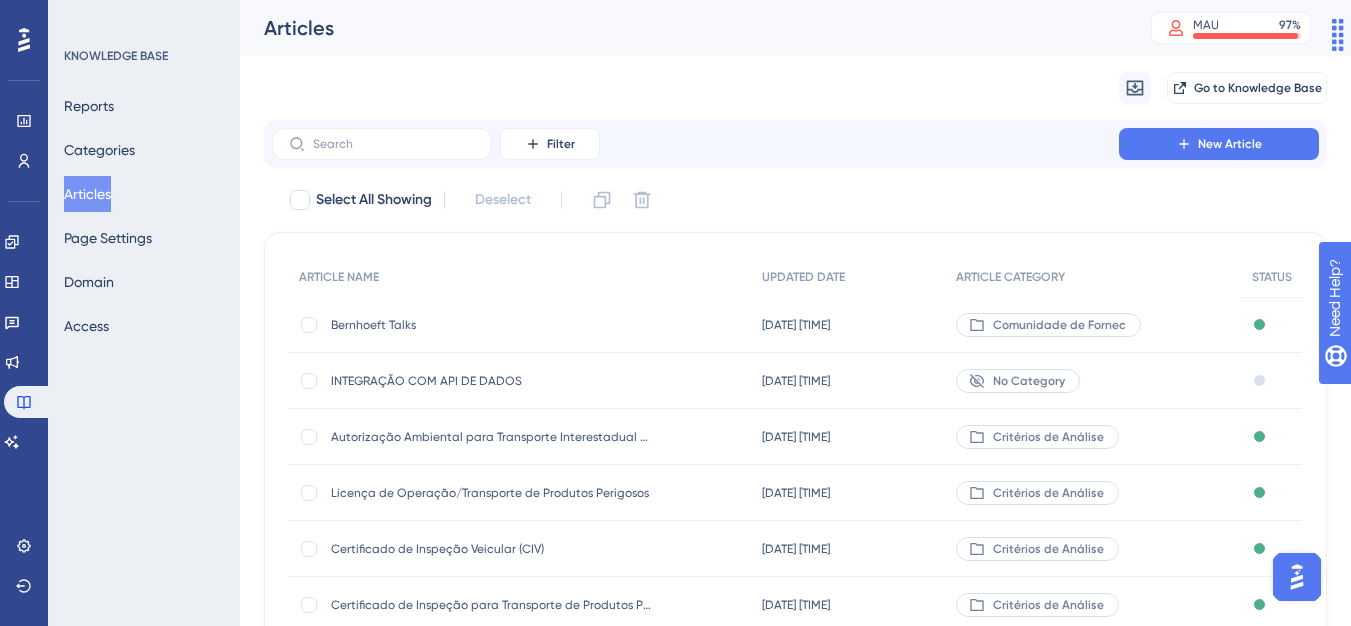drag, startPoint x: 1340, startPoint y: 96, endPoint x: 1340, endPoint y: 39, distance: 57 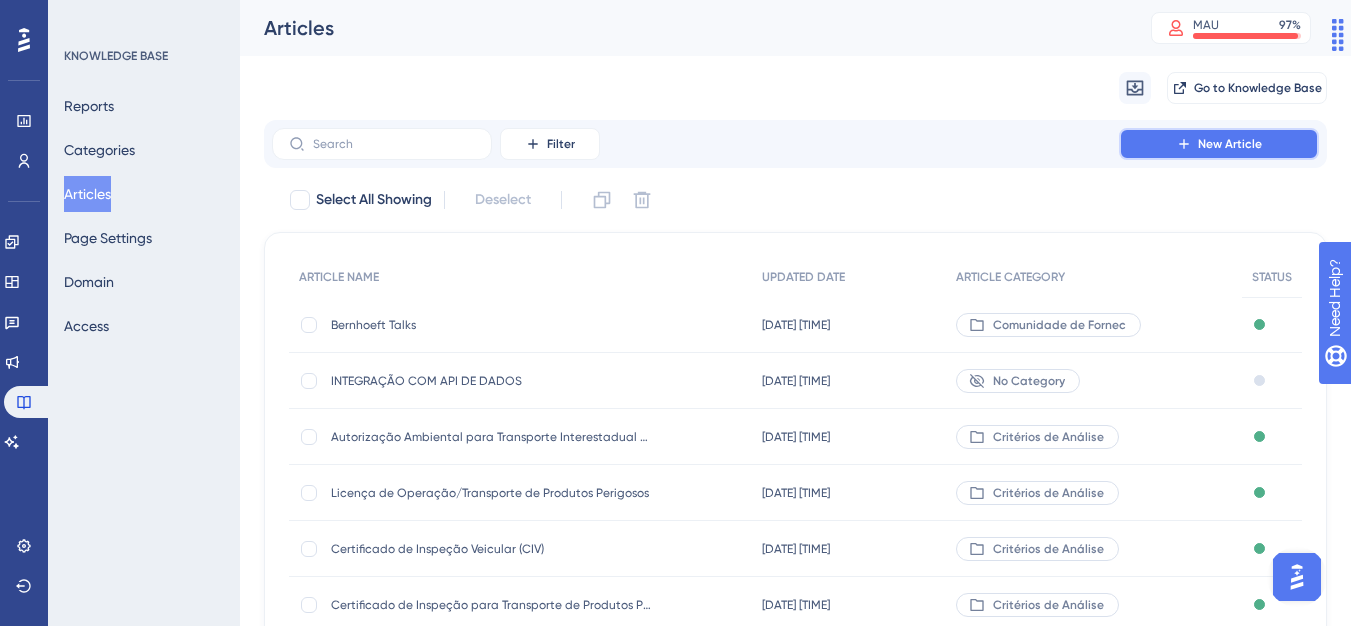 click on "New Article" at bounding box center [1230, 144] 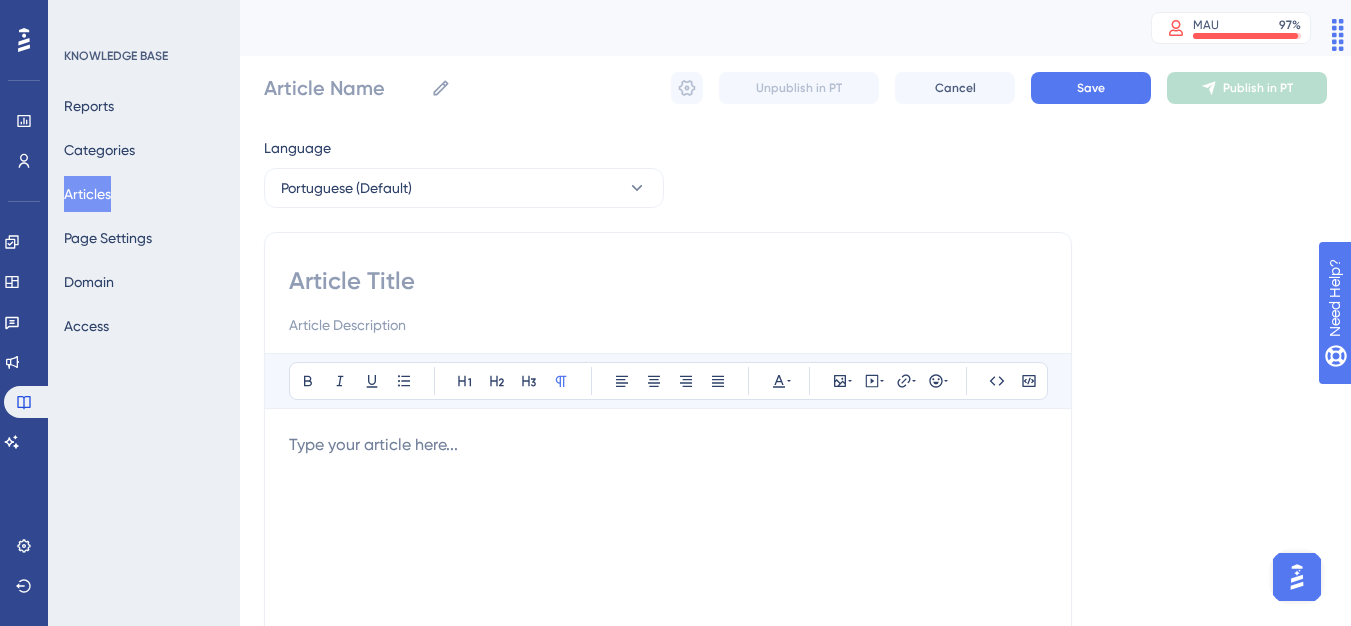 click at bounding box center (668, 281) 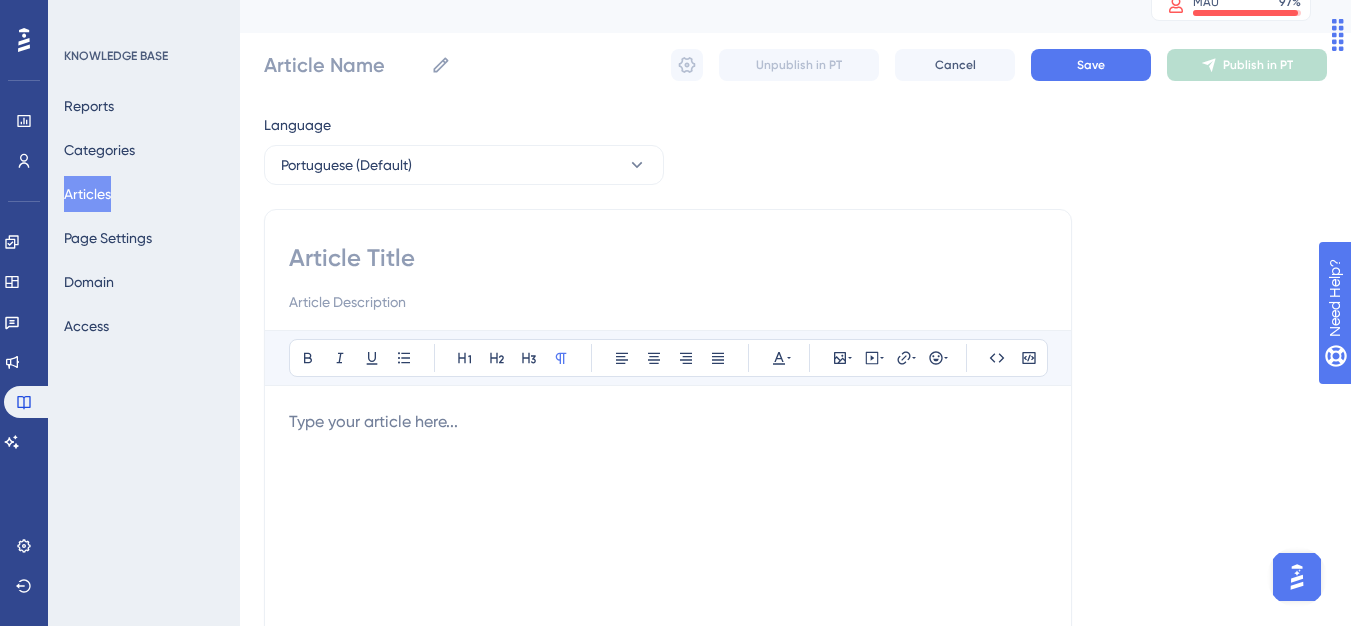 scroll, scrollTop: 0, scrollLeft: 0, axis: both 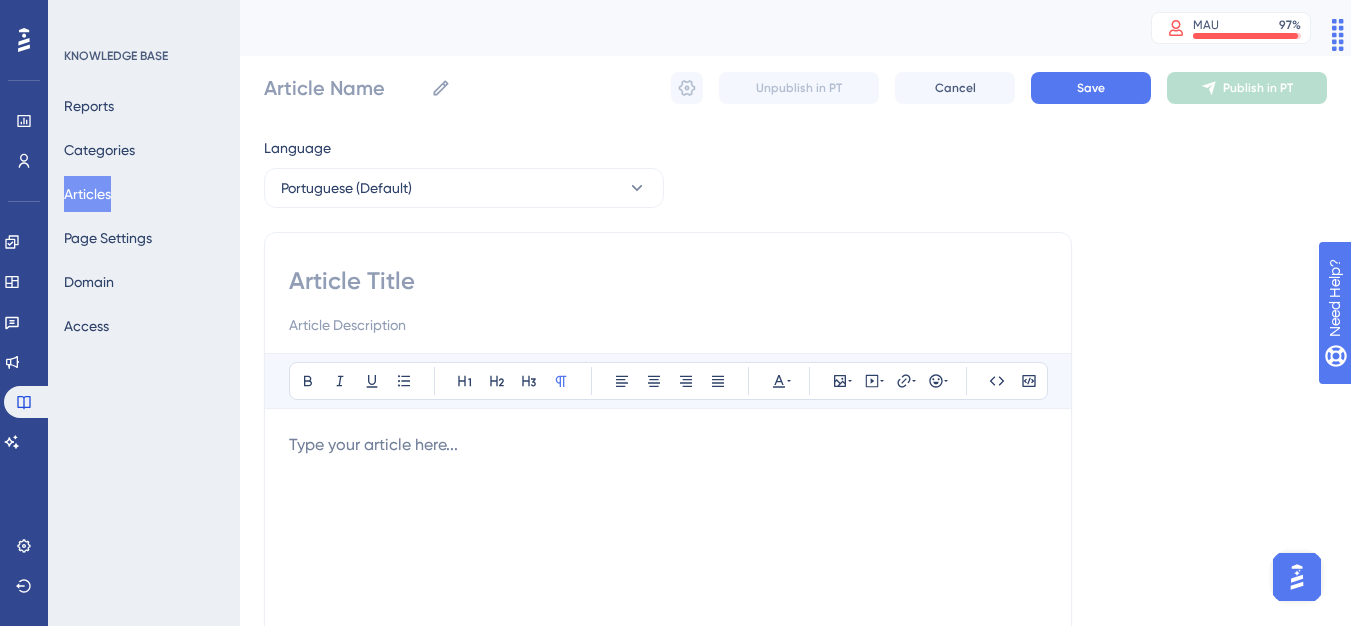 click on "Bold Italic Underline Bullet Point Heading 1 Heading 2 Heading 3 Normal Align Left Align Center Align Right Align Justify Text Color Insert Image Embed Video Hyperlink Emojis Code Code Block Type your article here..." at bounding box center [668, 565] 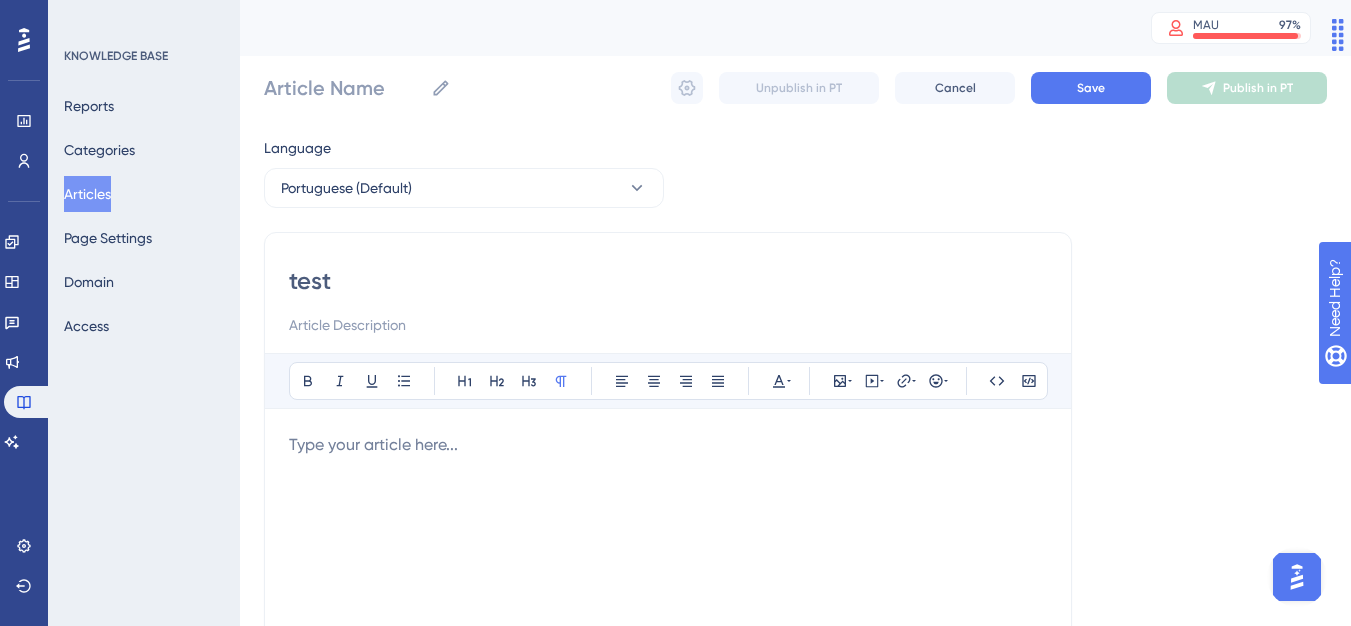 type on "teste" 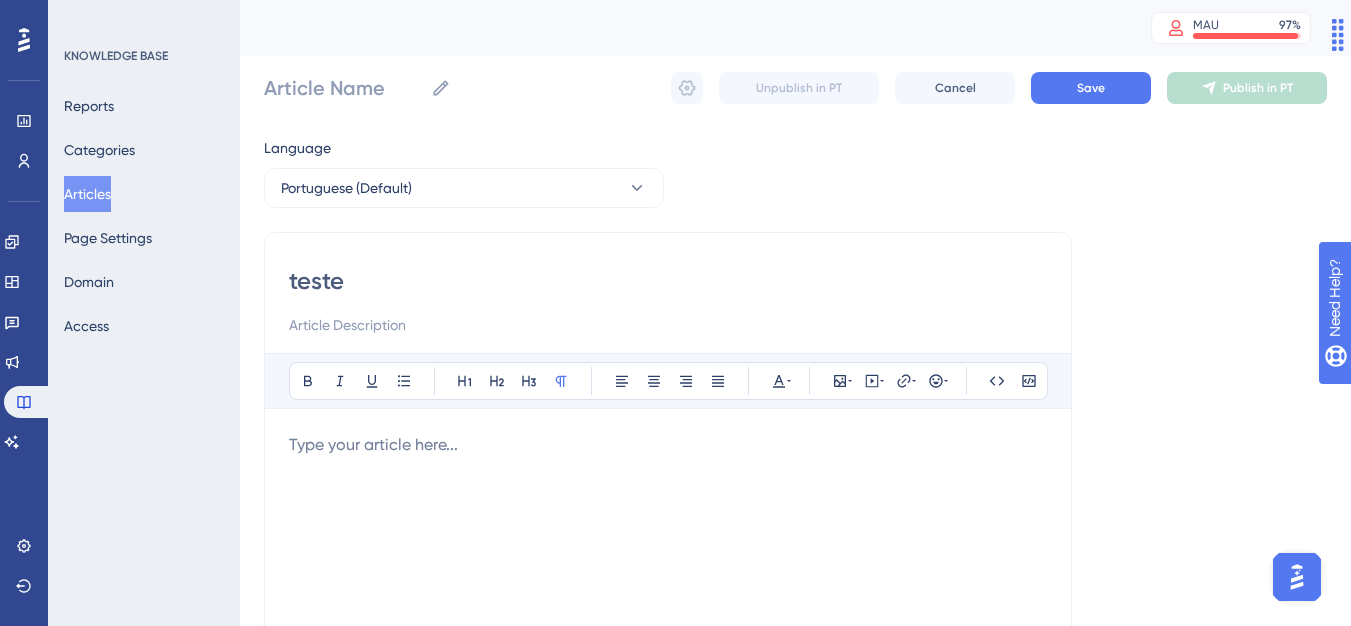 type on "teste" 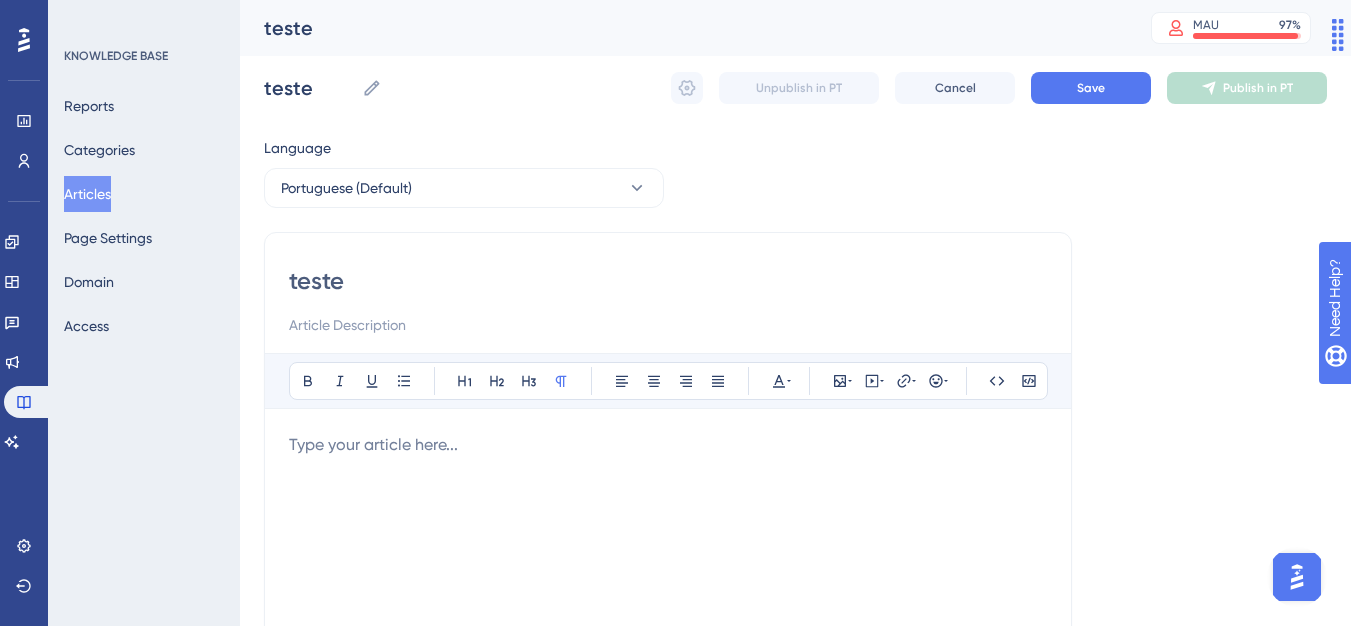 scroll, scrollTop: 100, scrollLeft: 0, axis: vertical 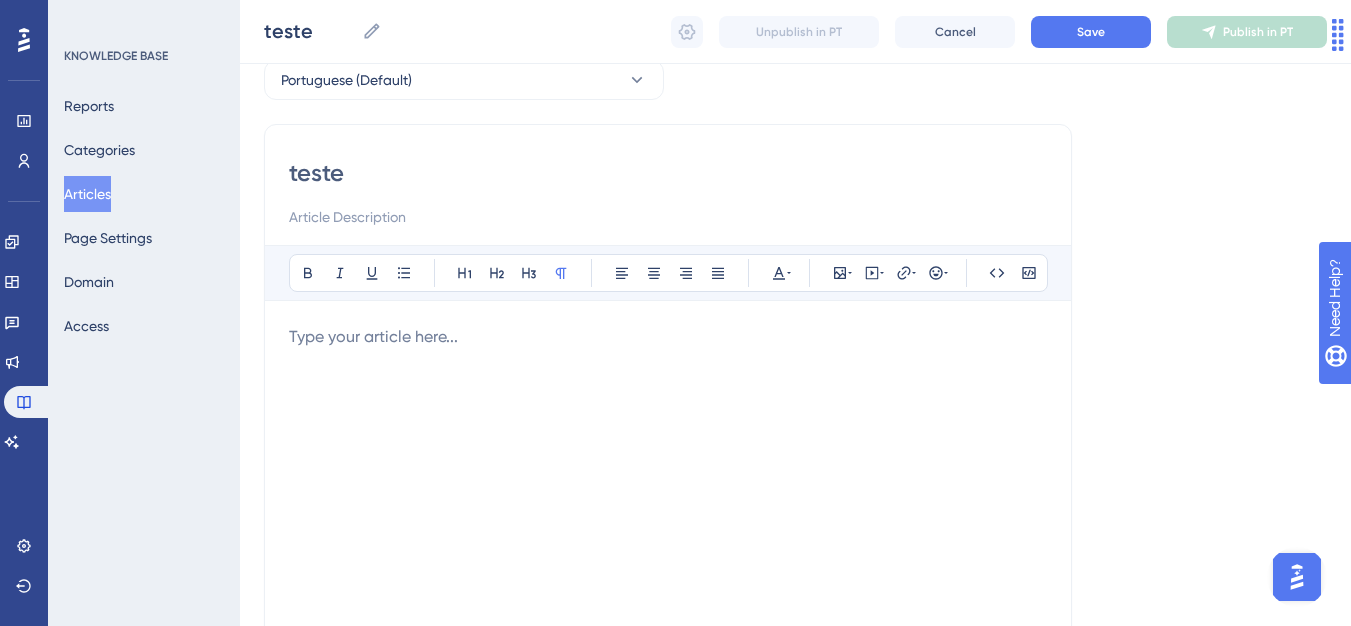 type on "teste" 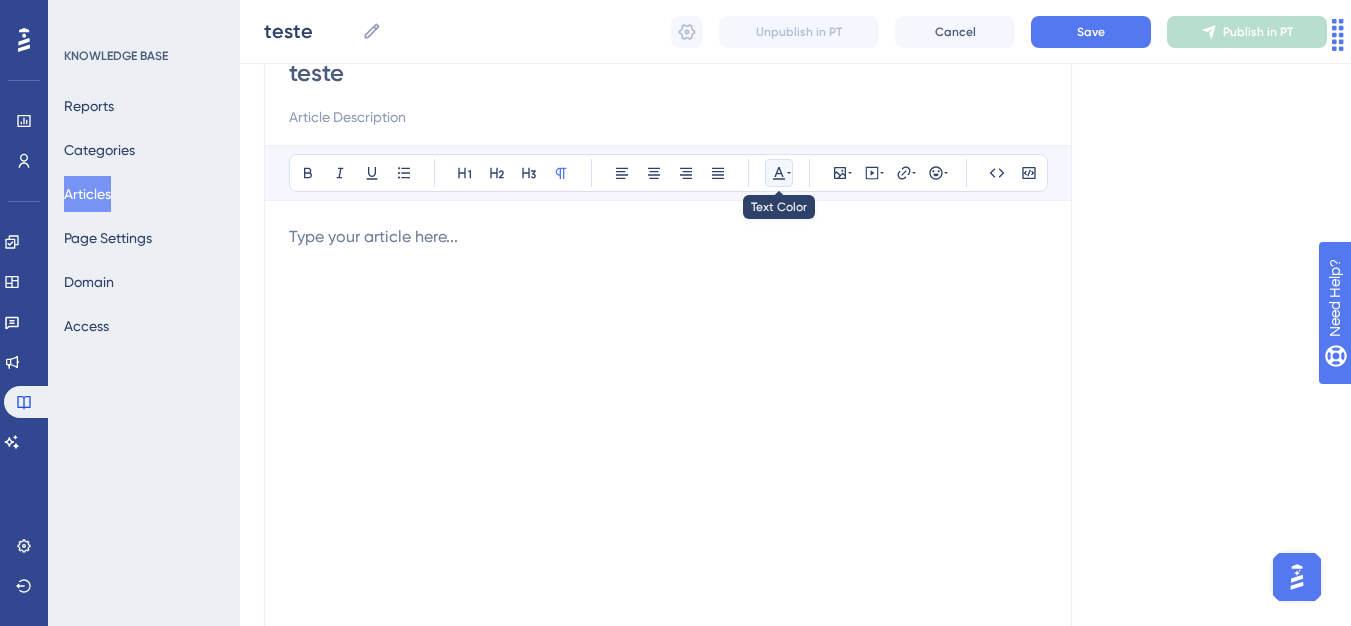 click at bounding box center [779, 173] 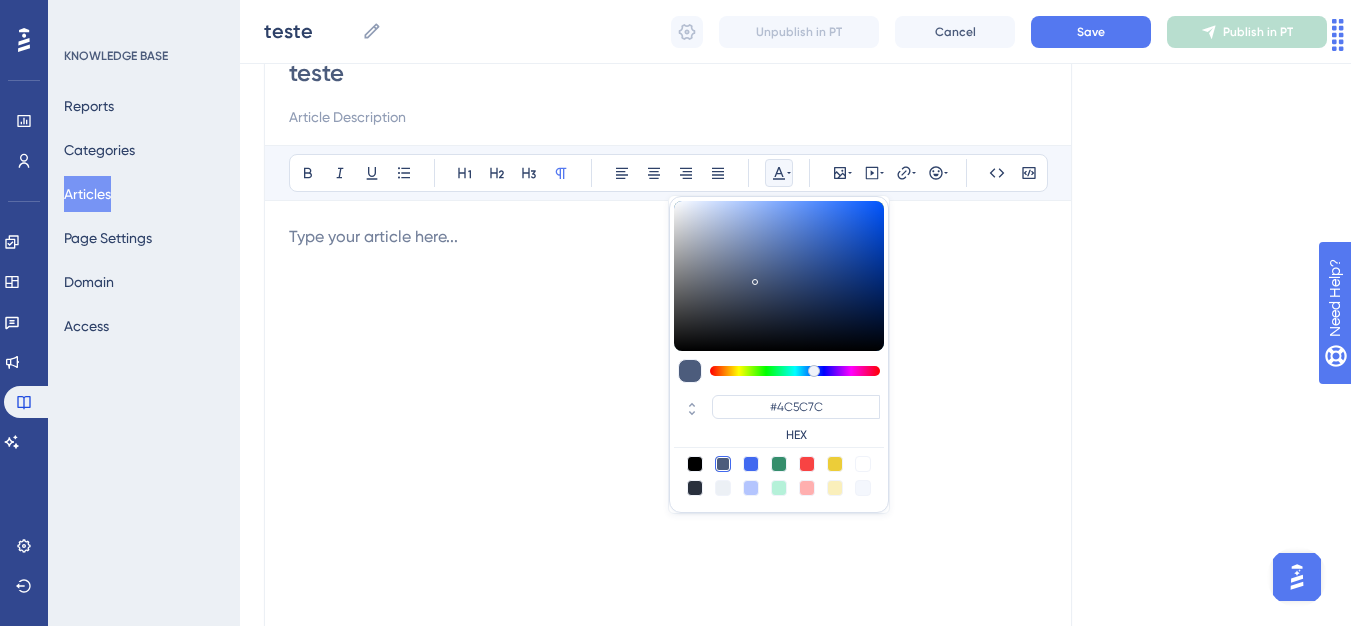 click at bounding box center (779, 173) 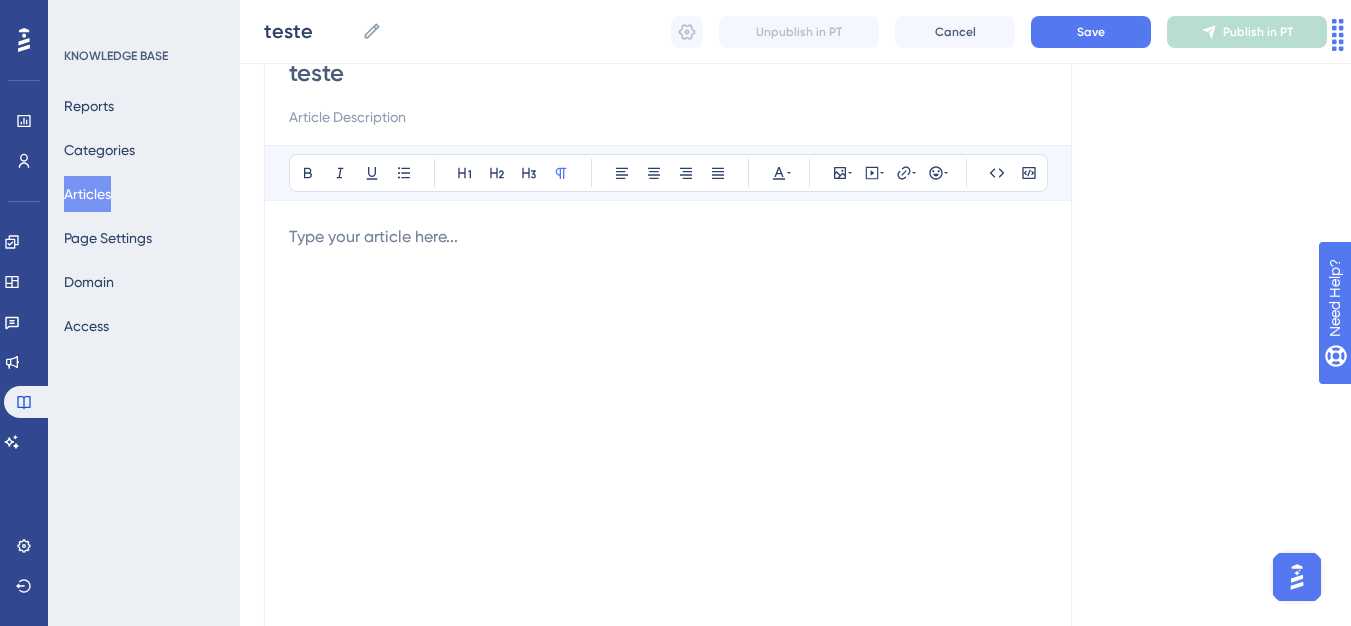 click at bounding box center (668, 445) 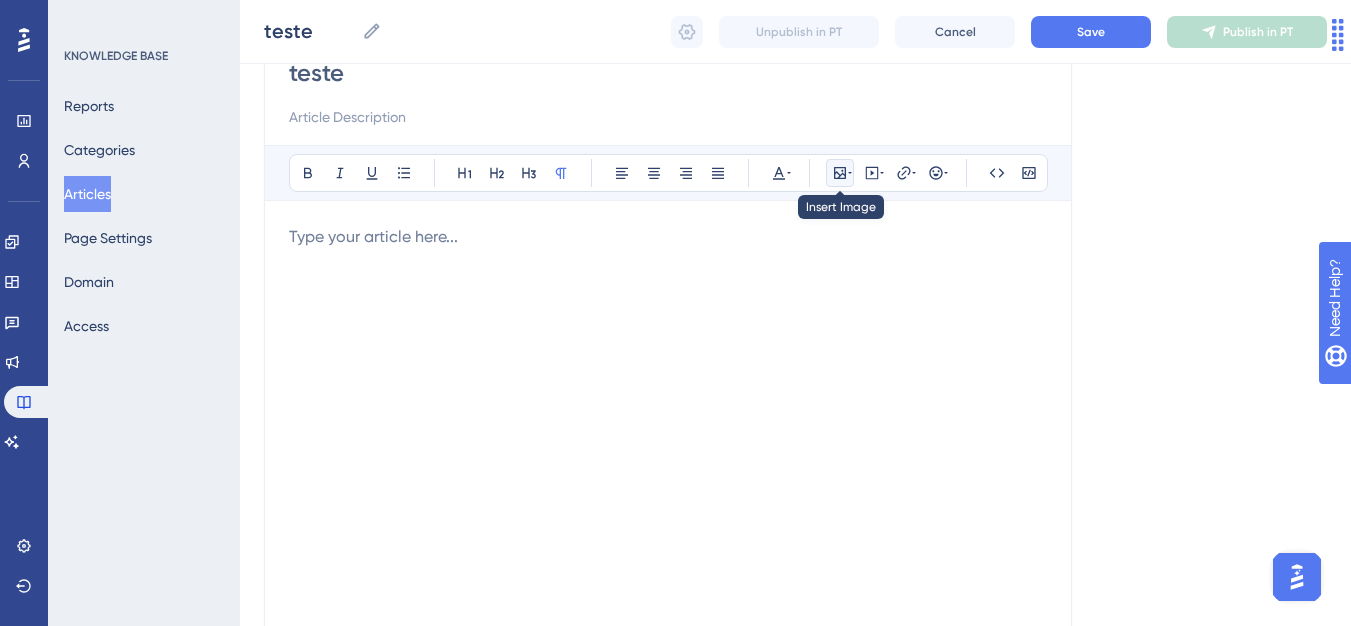 click at bounding box center (840, 173) 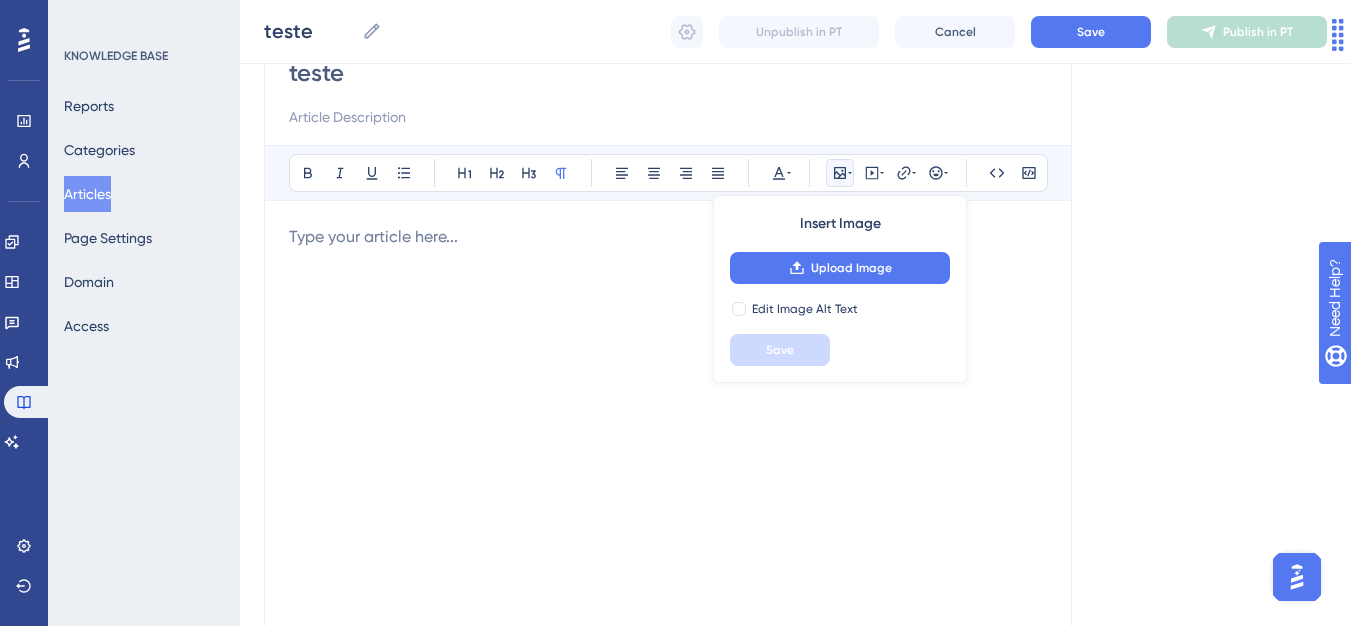 click at bounding box center (840, 173) 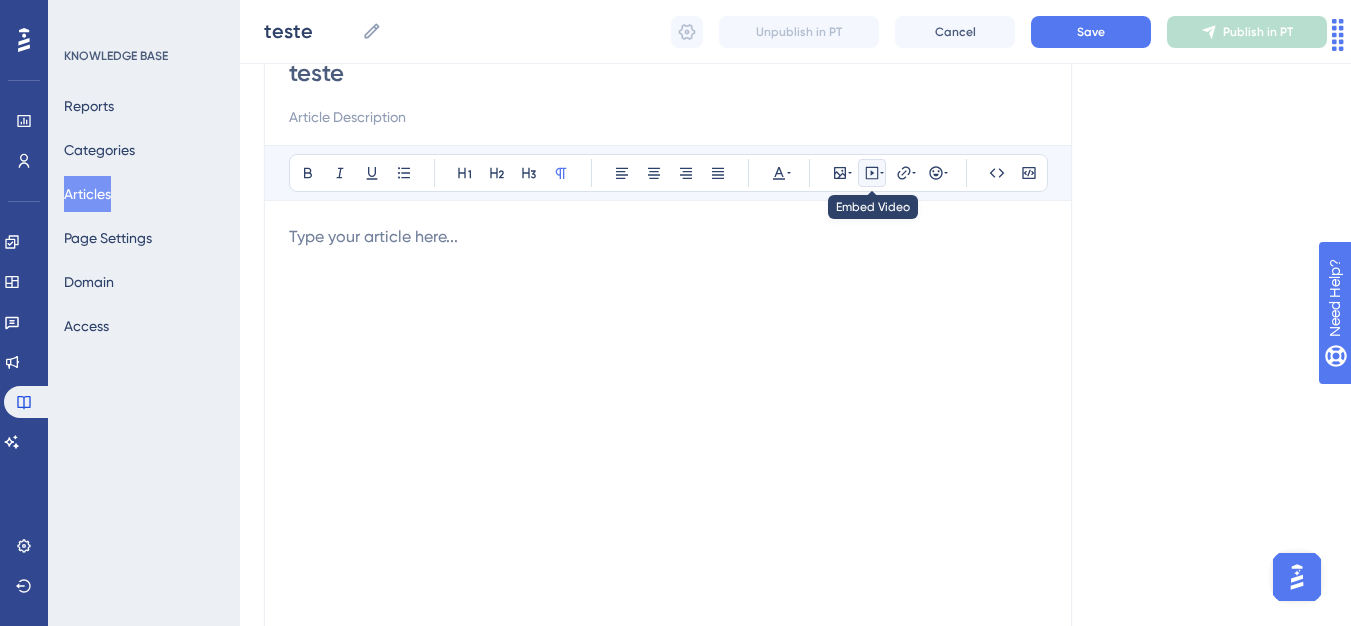 click at bounding box center (872, 173) 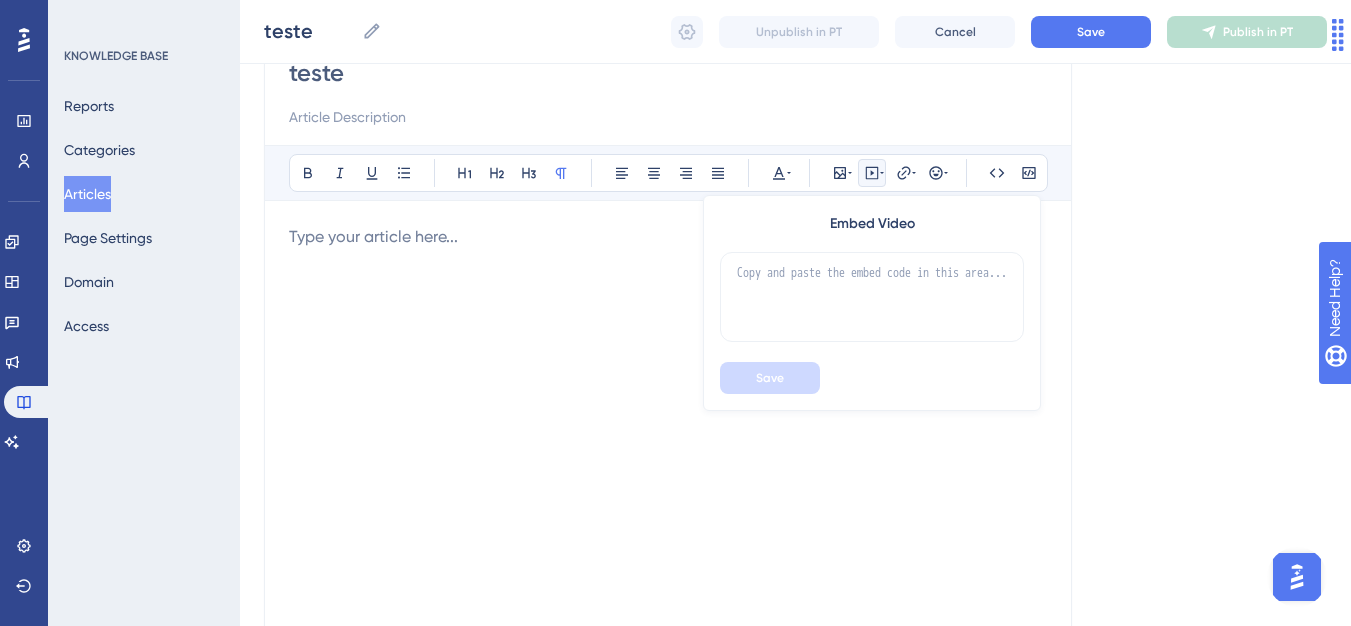 click at bounding box center [872, 173] 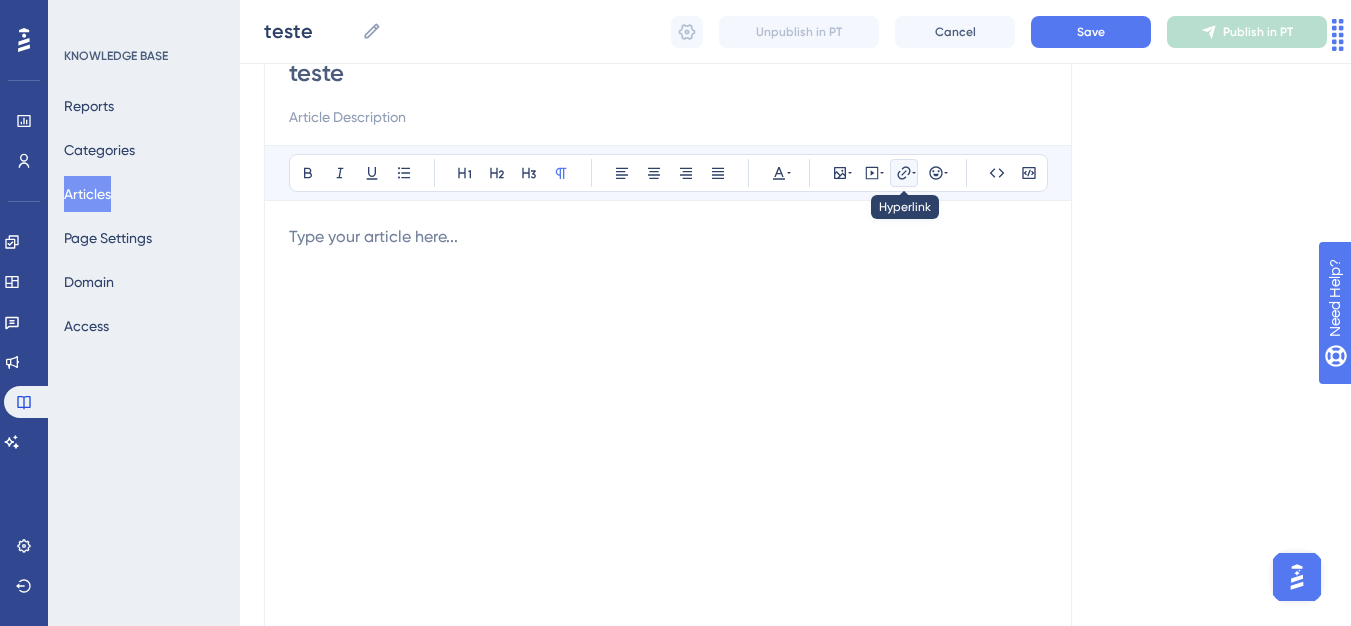 click at bounding box center (904, 173) 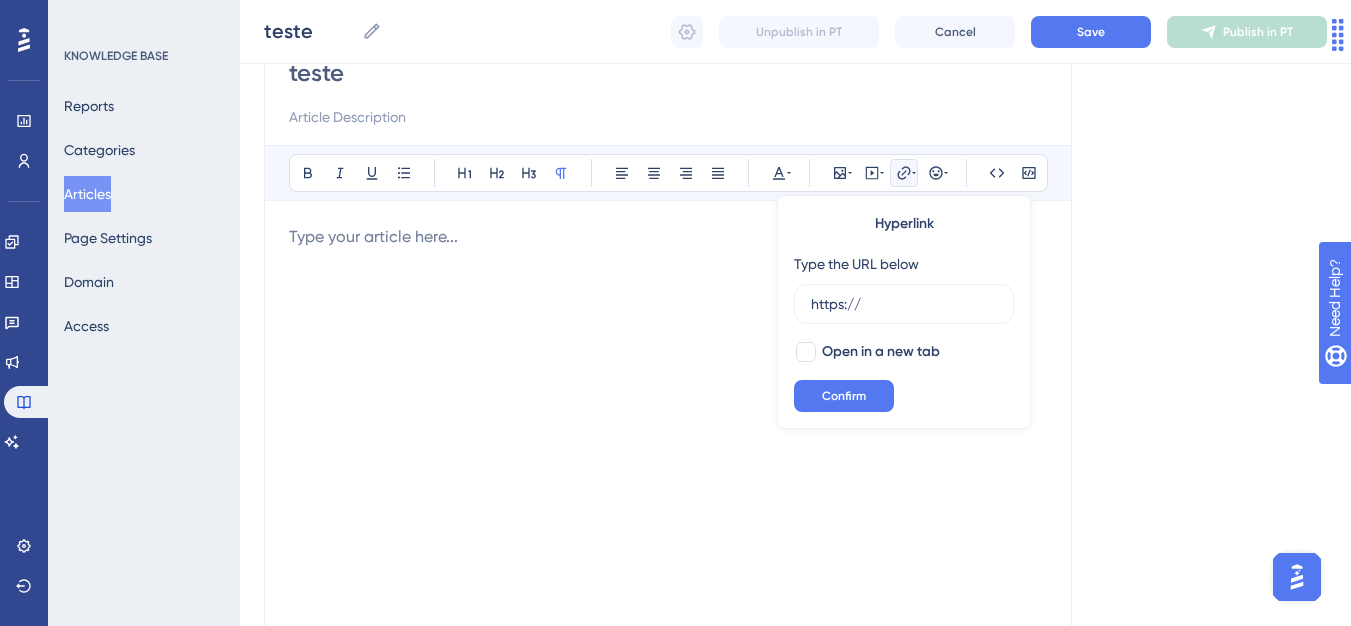 drag, startPoint x: 424, startPoint y: 250, endPoint x: 723, endPoint y: 155, distance: 313.7292 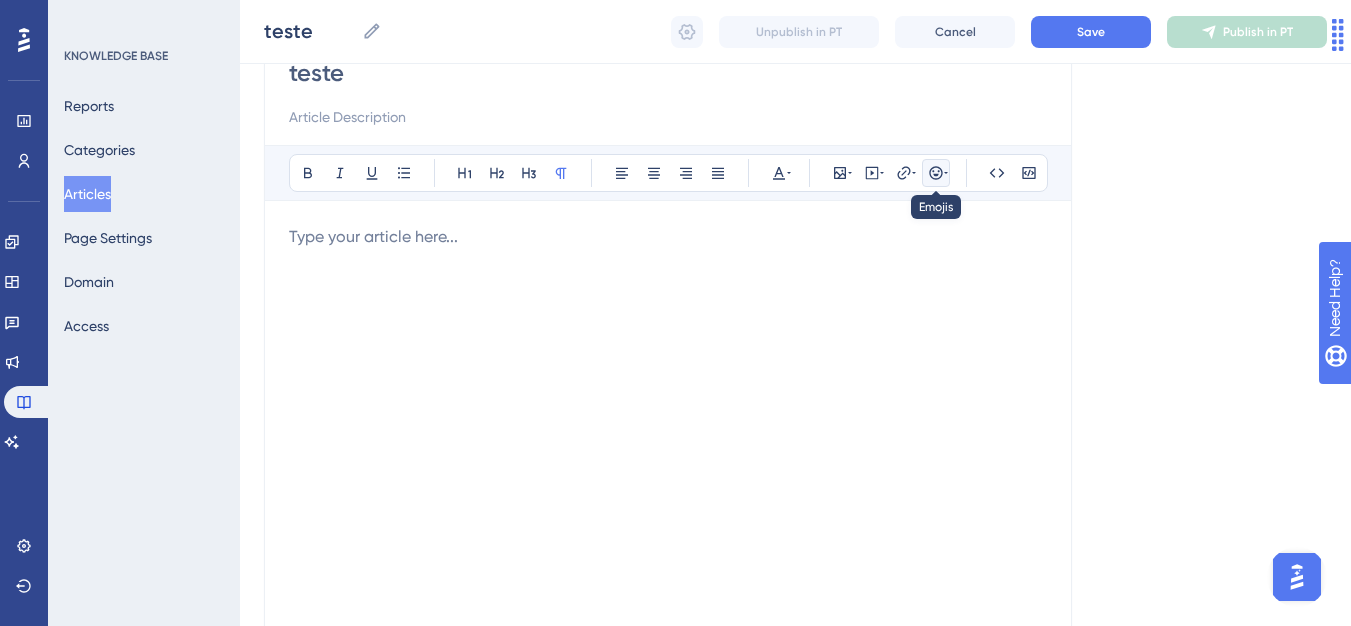 click 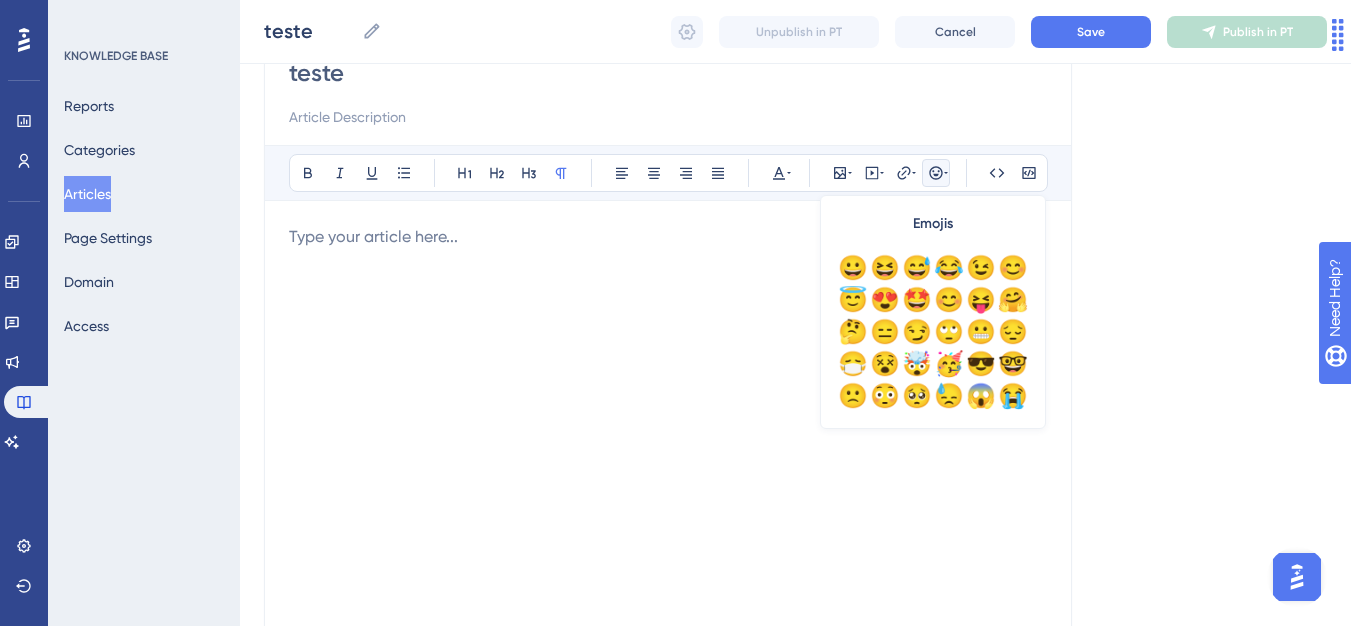 click 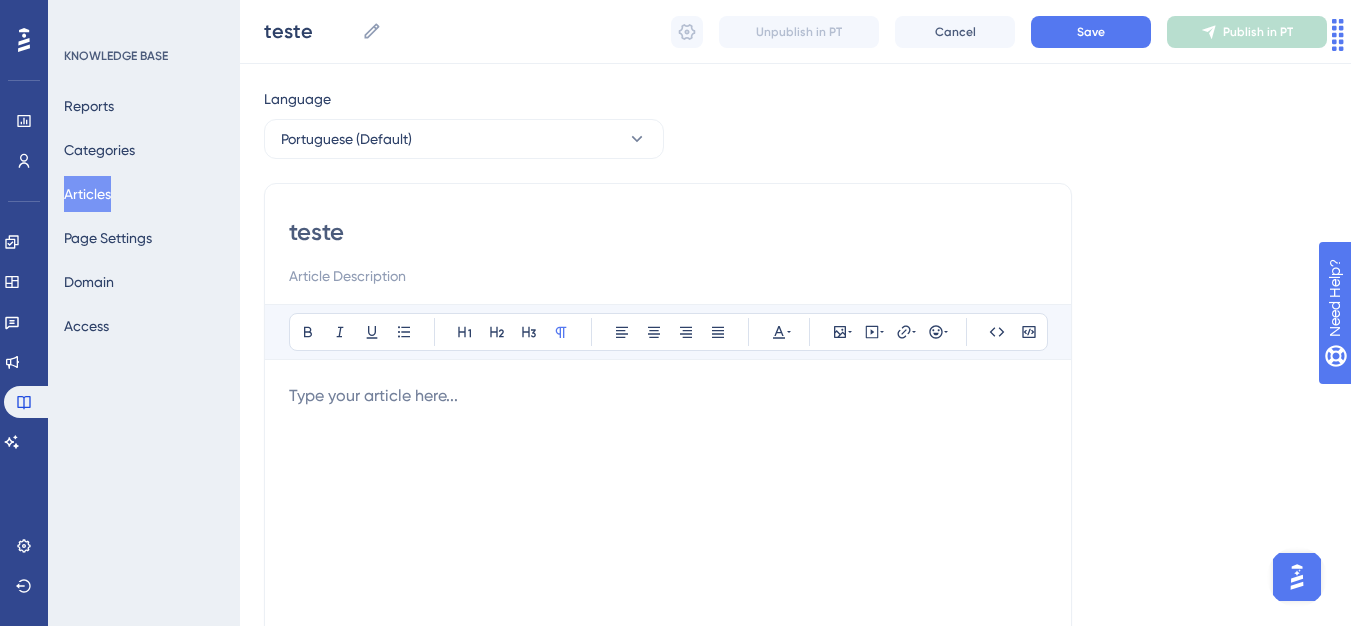 scroll, scrollTop: 0, scrollLeft: 0, axis: both 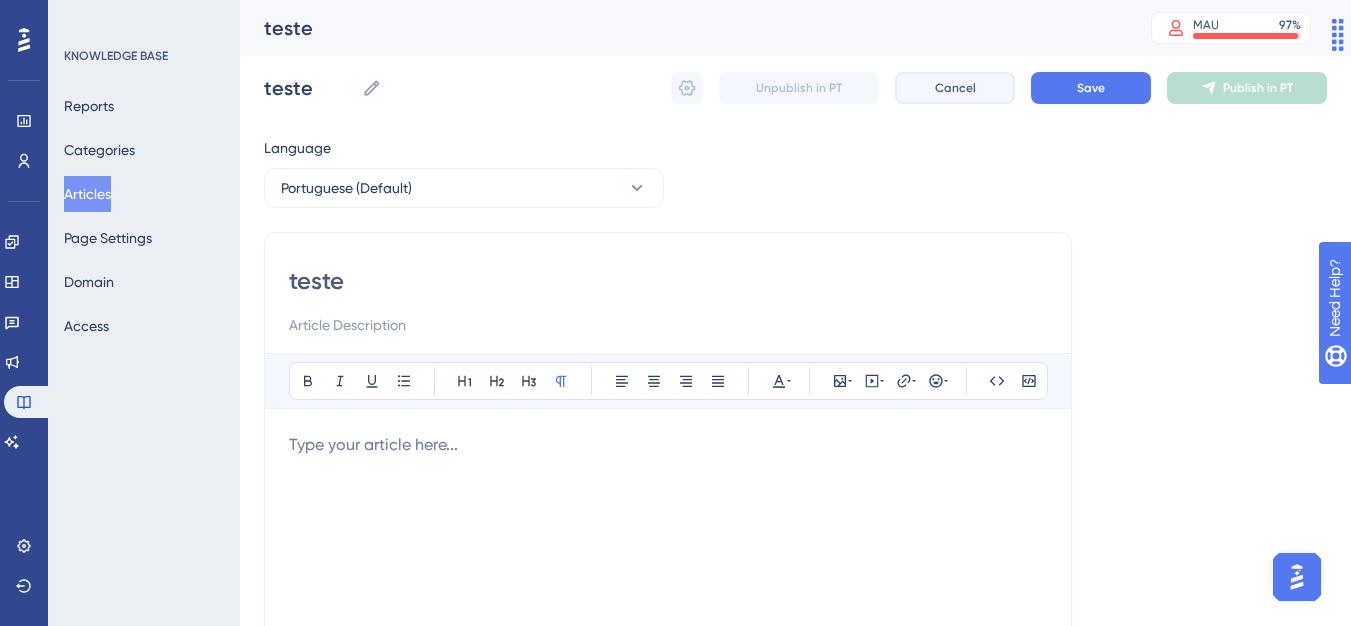 click on "Cancel" at bounding box center [955, 88] 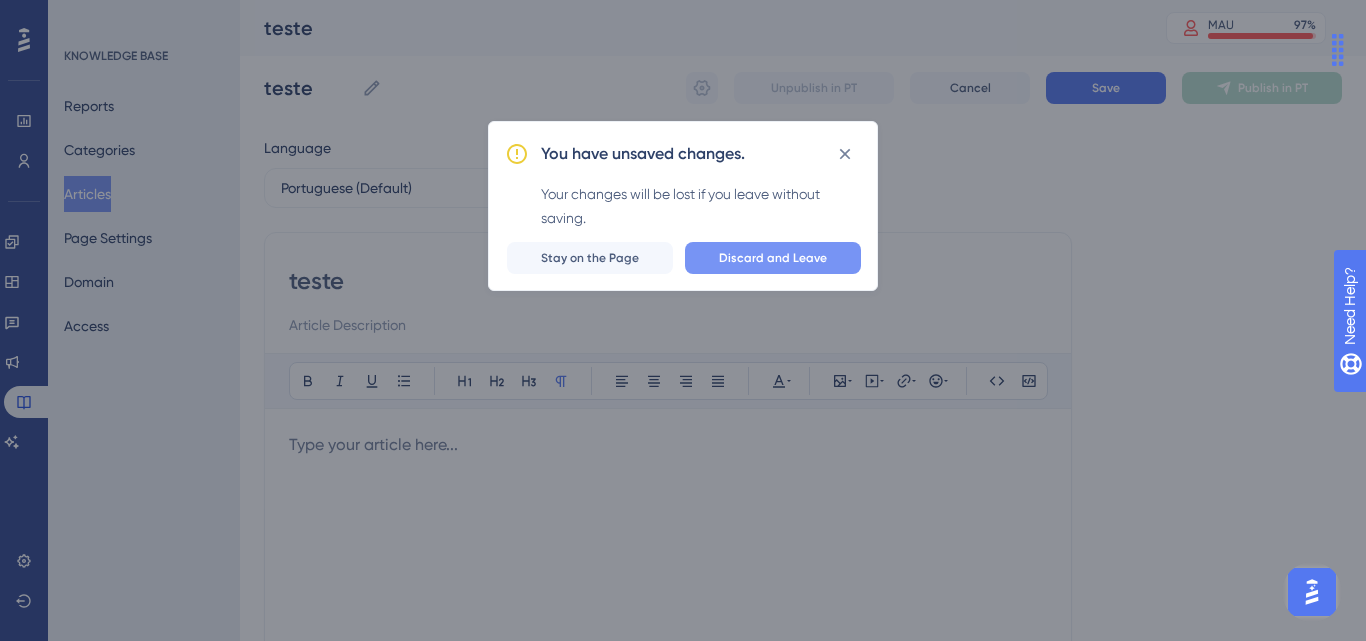 click on "Discard and Leave" at bounding box center [773, 258] 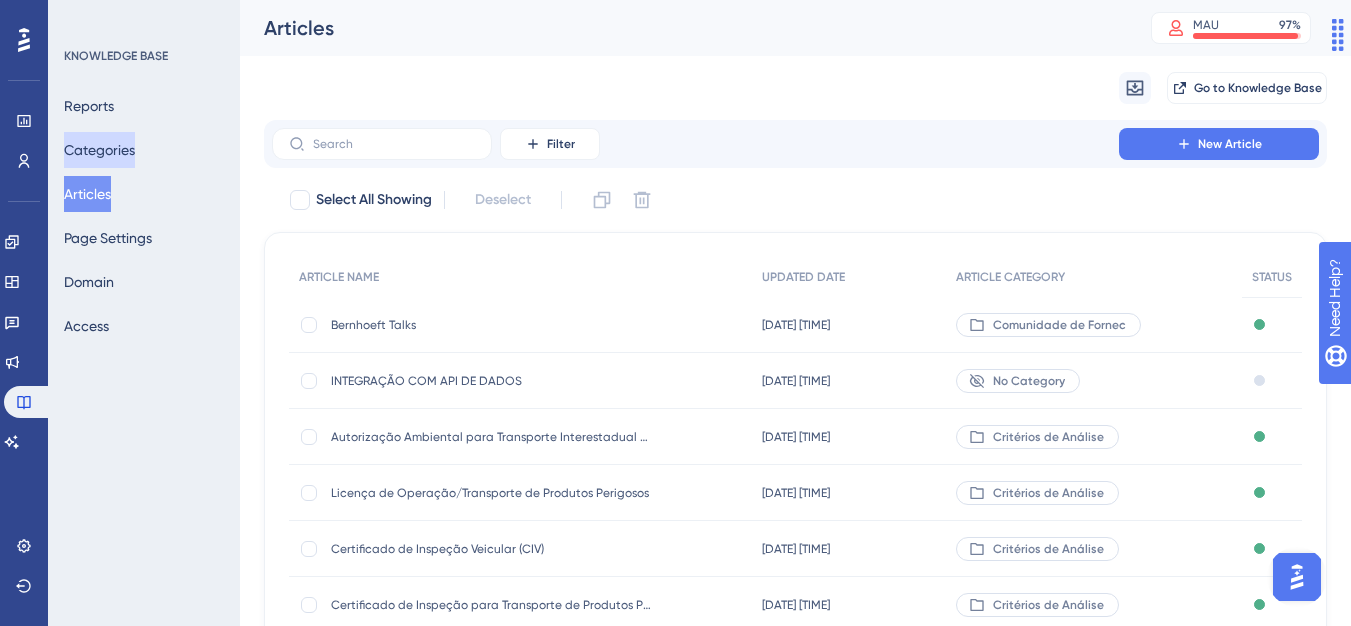 click on "Categories" at bounding box center (99, 150) 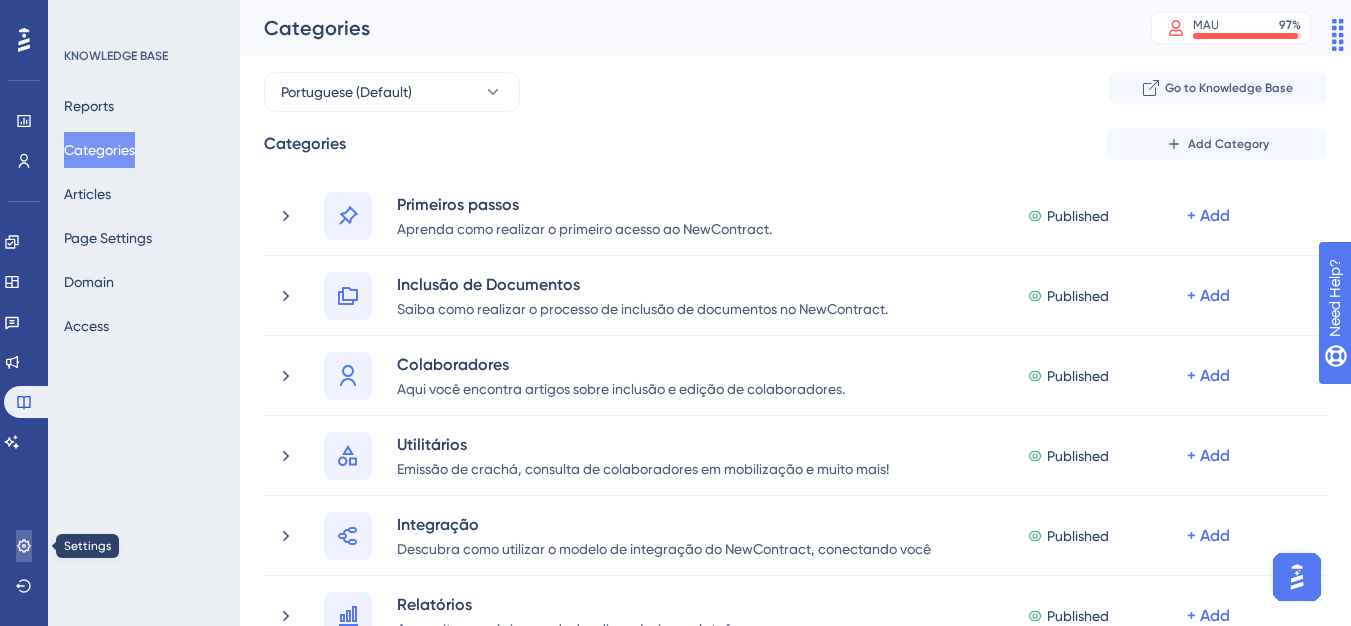 click 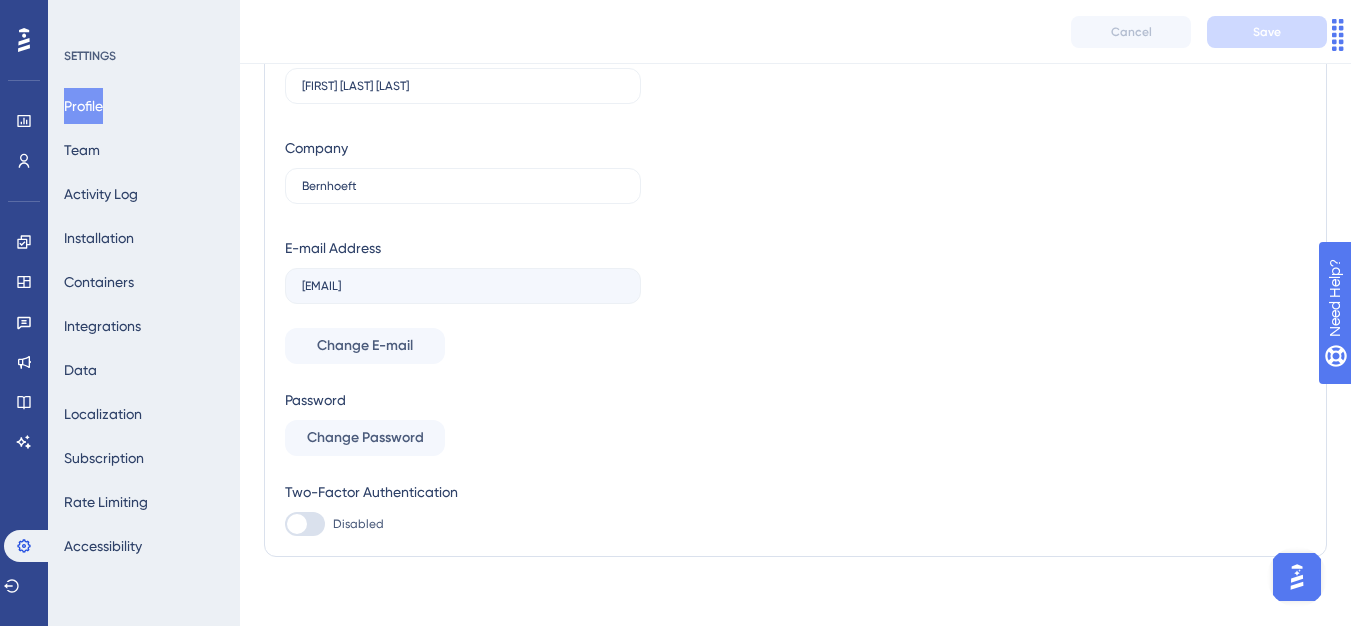 scroll, scrollTop: 116, scrollLeft: 0, axis: vertical 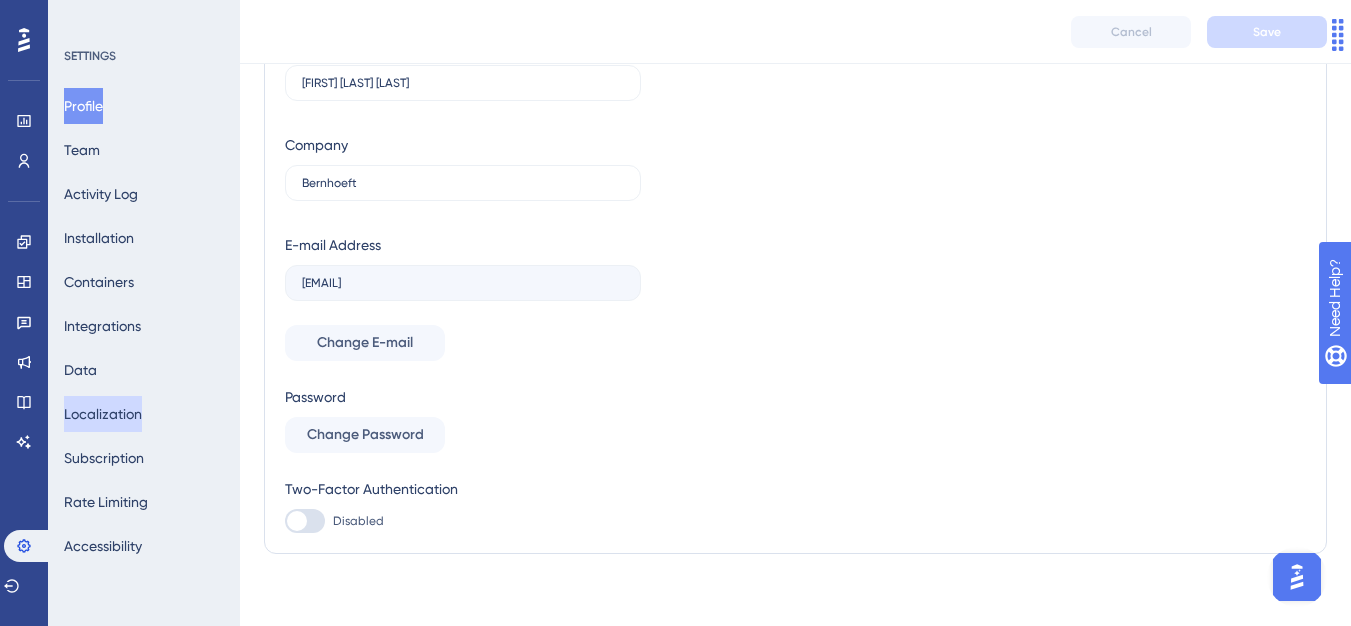 click on "Localization" at bounding box center [103, 414] 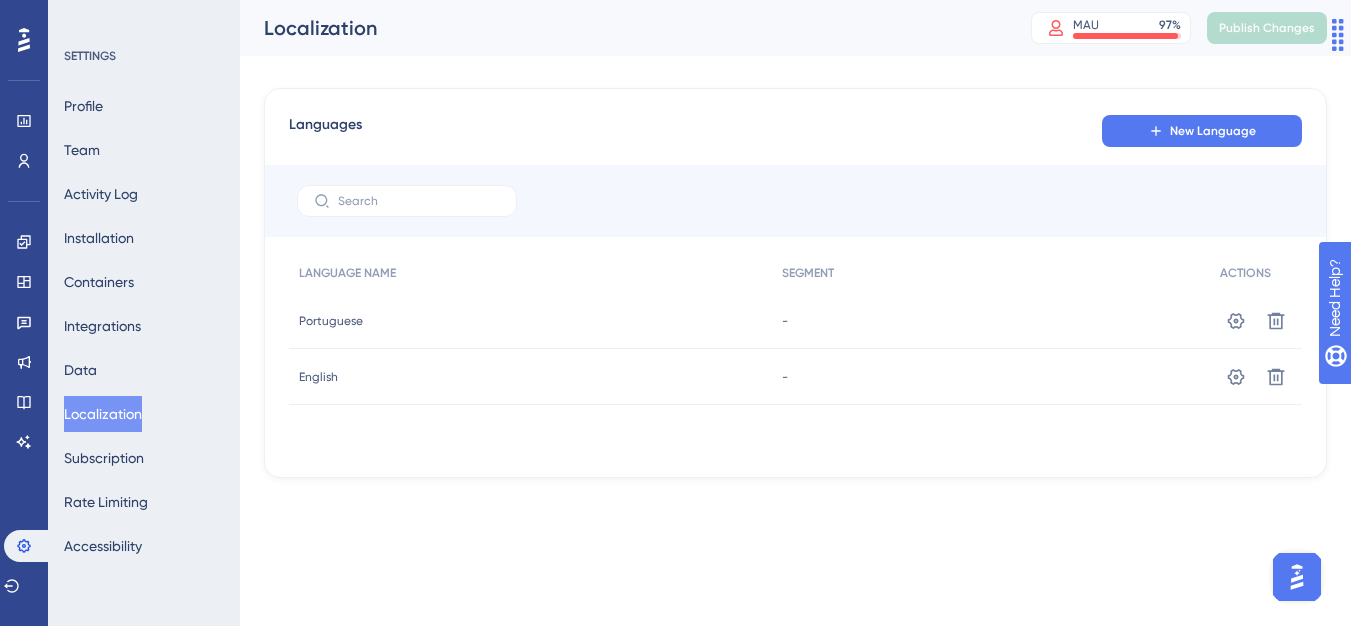 scroll, scrollTop: 0, scrollLeft: 0, axis: both 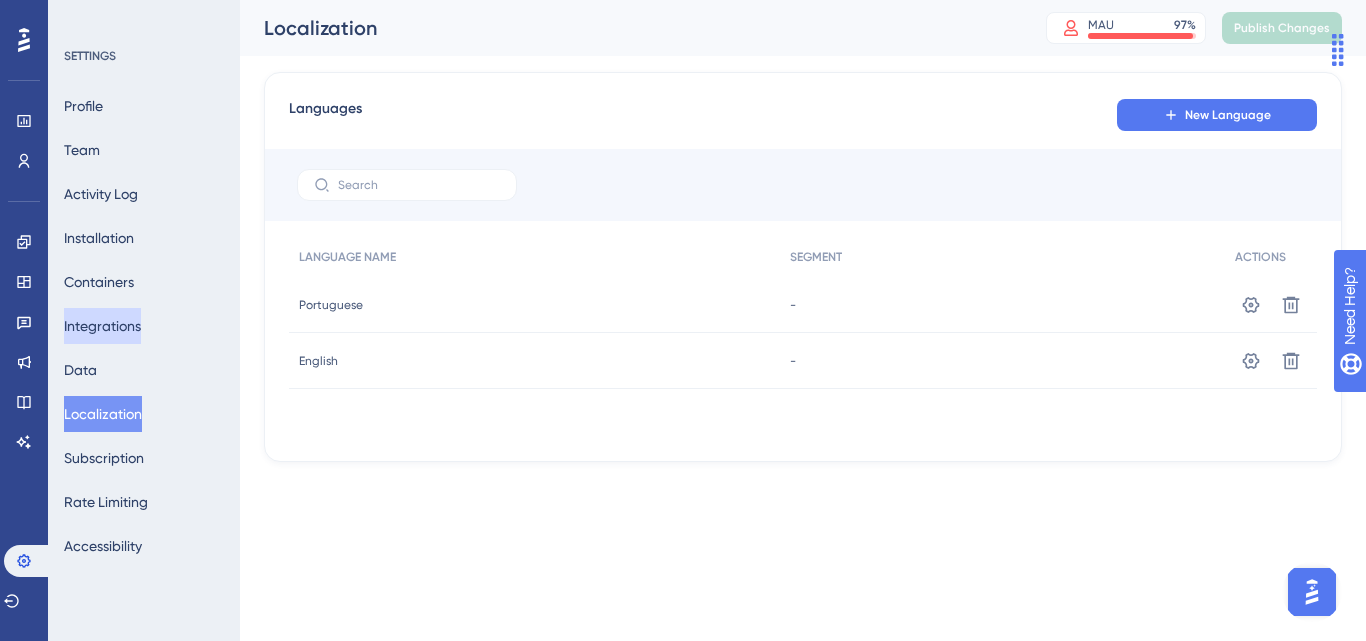 click on "Integrations" at bounding box center (102, 326) 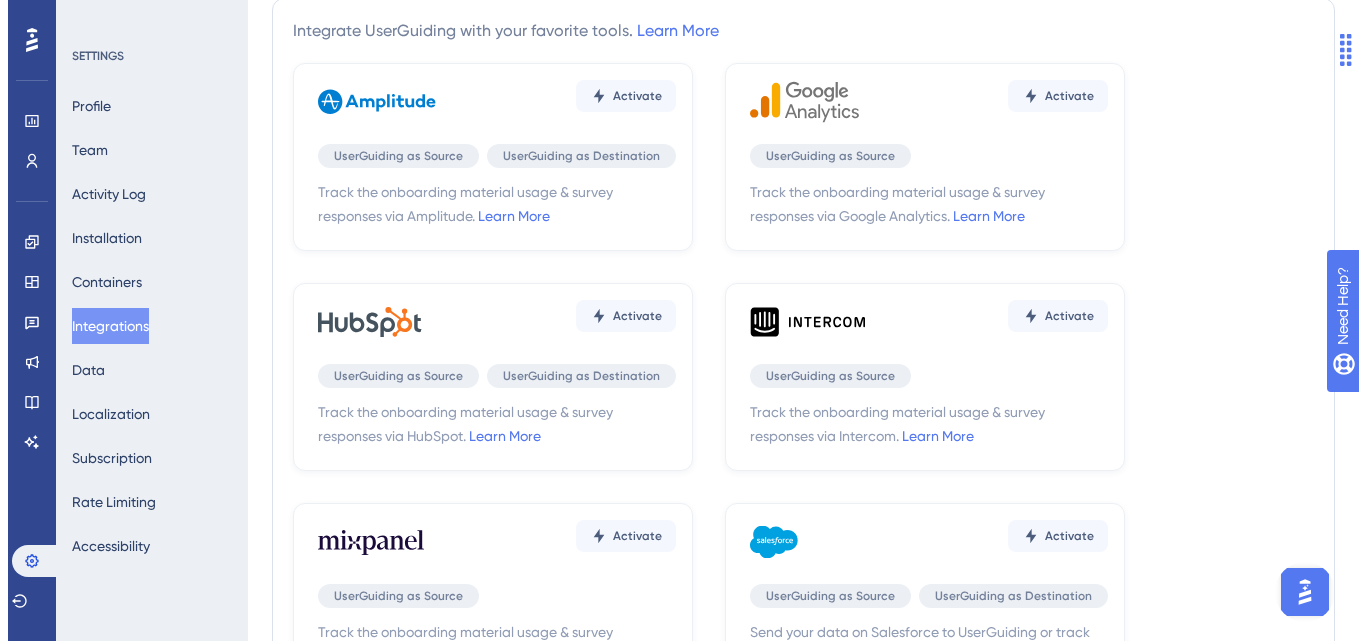 scroll, scrollTop: 0, scrollLeft: 0, axis: both 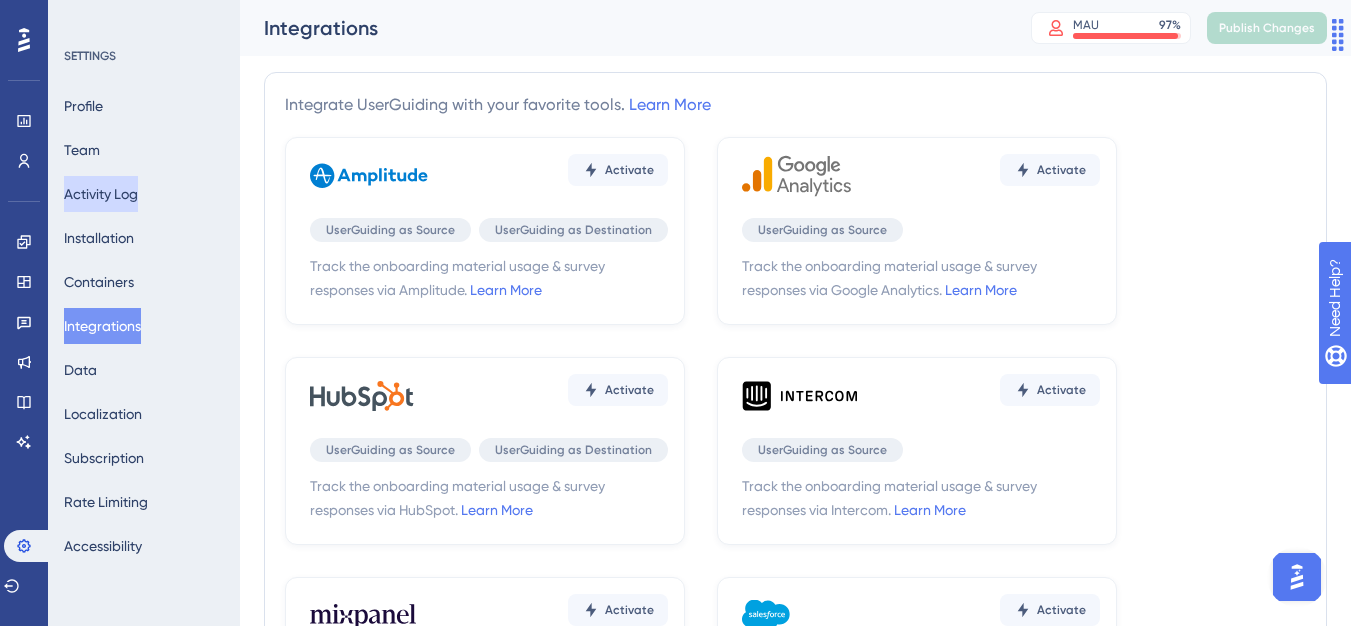 click on "Activity Log" at bounding box center (101, 194) 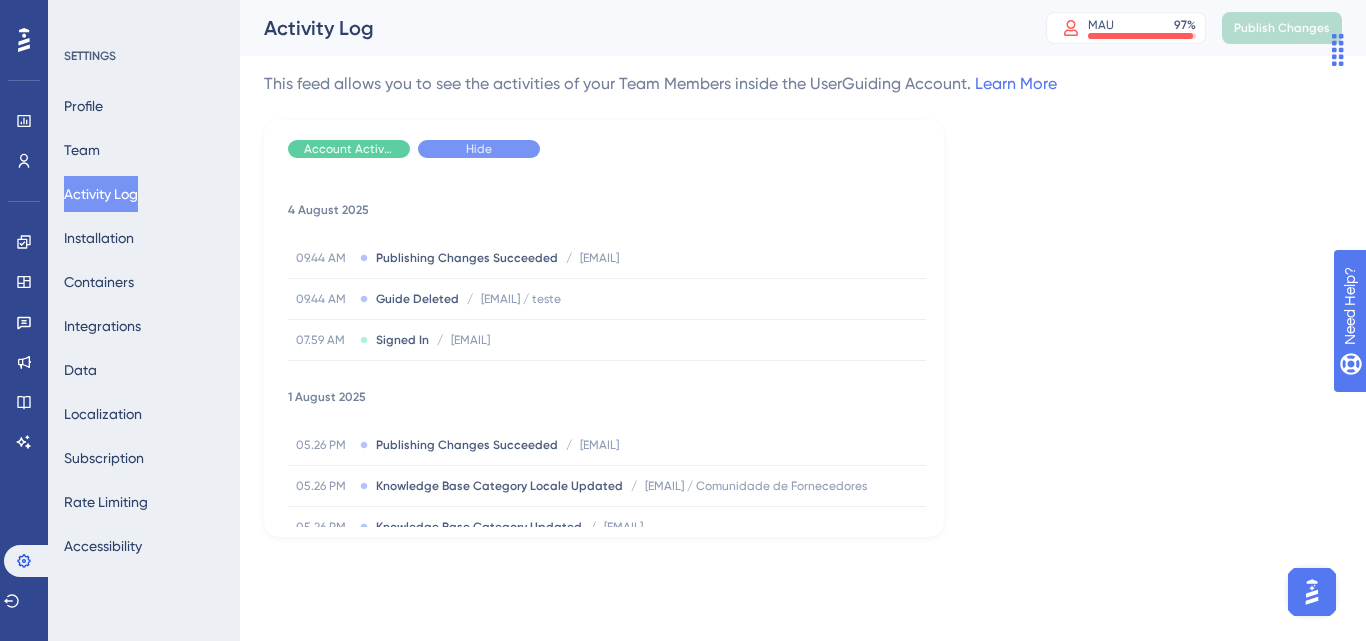 click on "Hide" at bounding box center (479, 149) 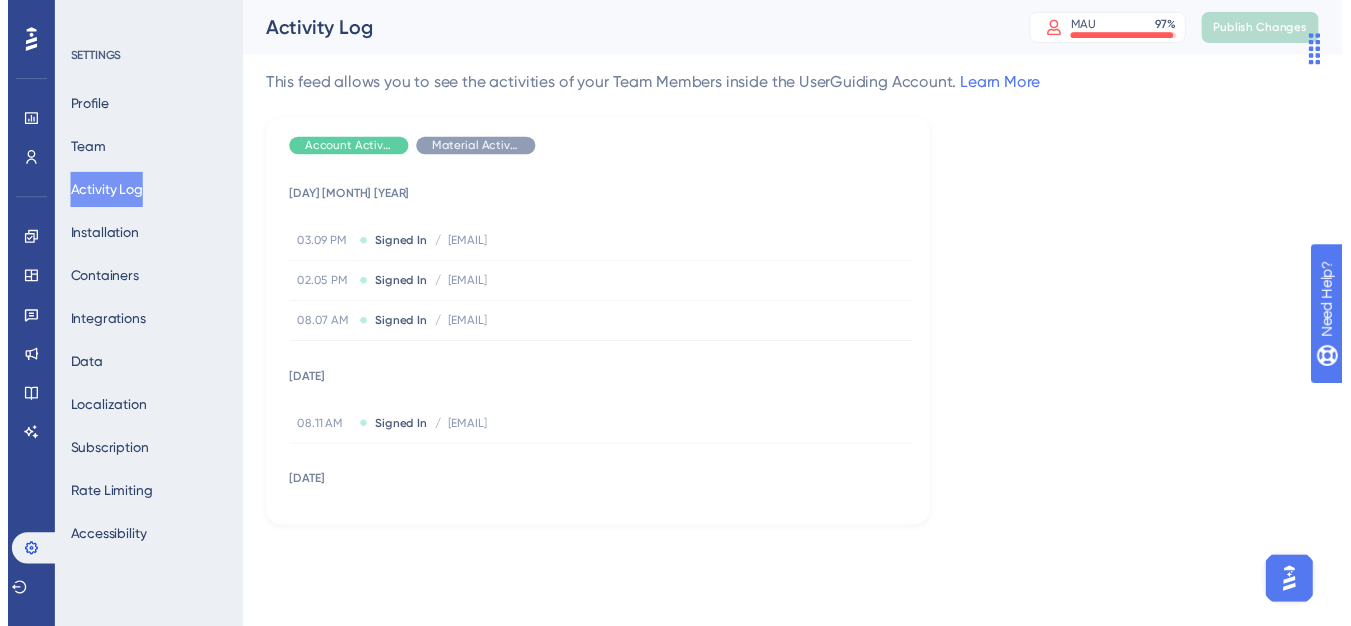 scroll, scrollTop: 24433, scrollLeft: 0, axis: vertical 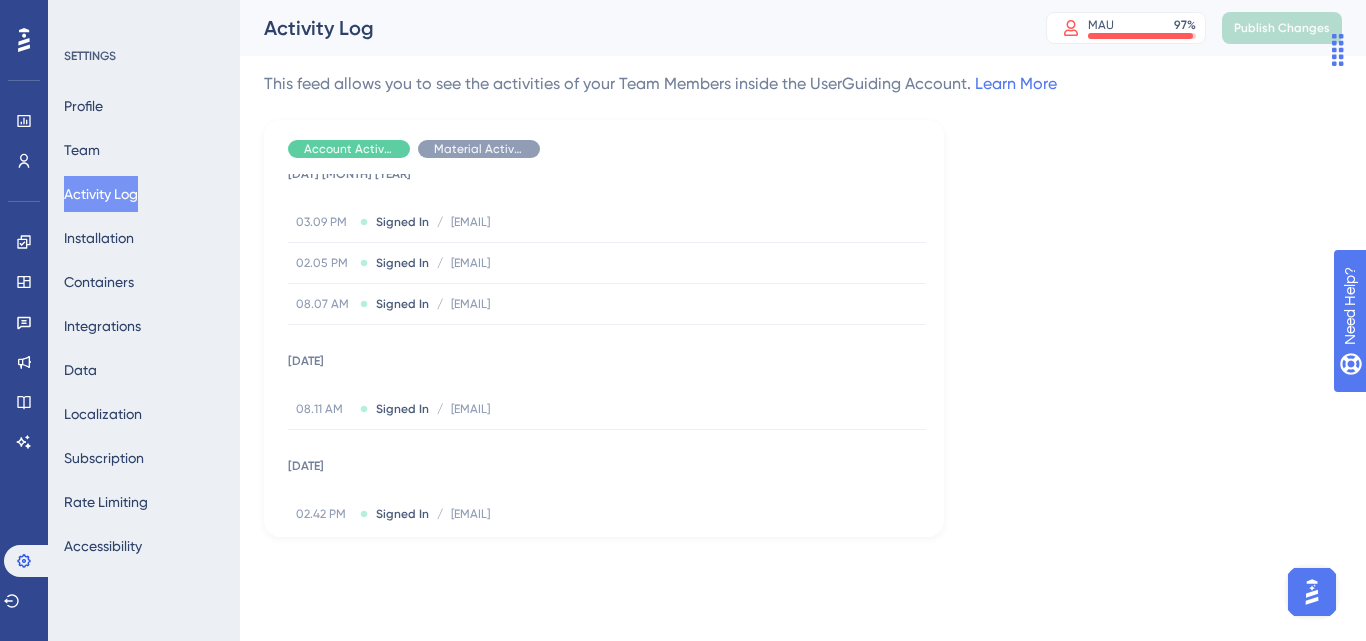 click on "Activity Log" at bounding box center (101, 194) 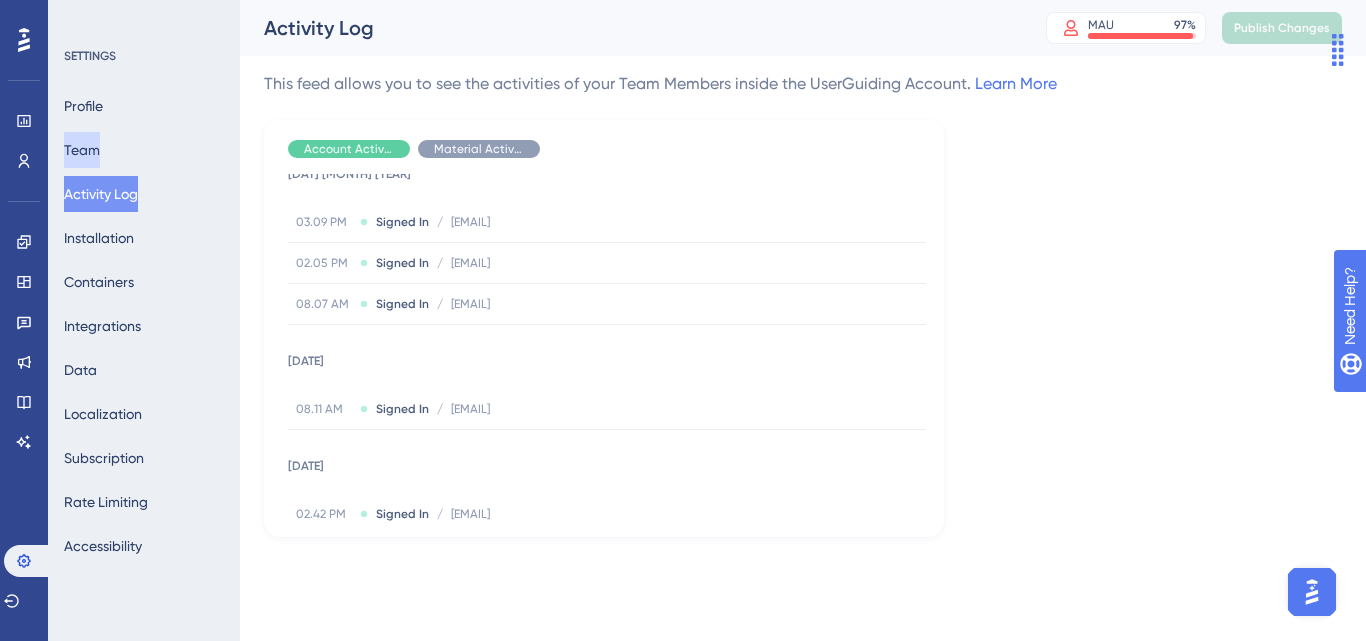 click on "Team" at bounding box center (82, 150) 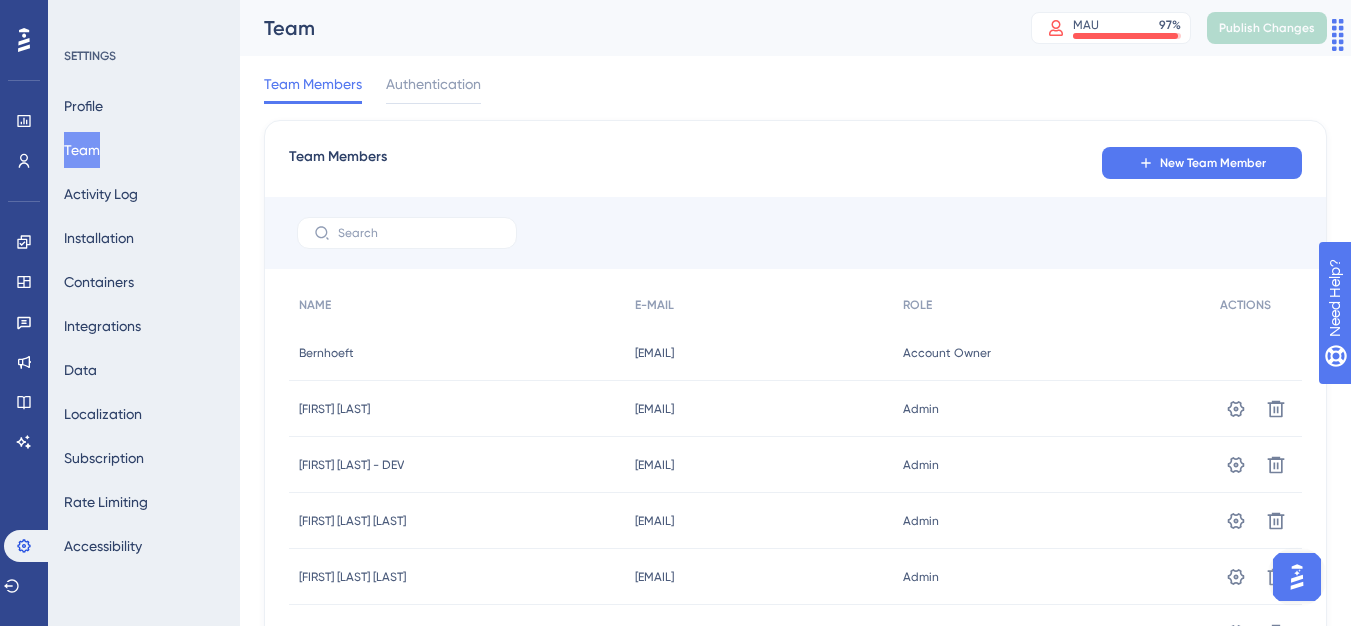 drag, startPoint x: 607, startPoint y: 468, endPoint x: 766, endPoint y: 475, distance: 159.154 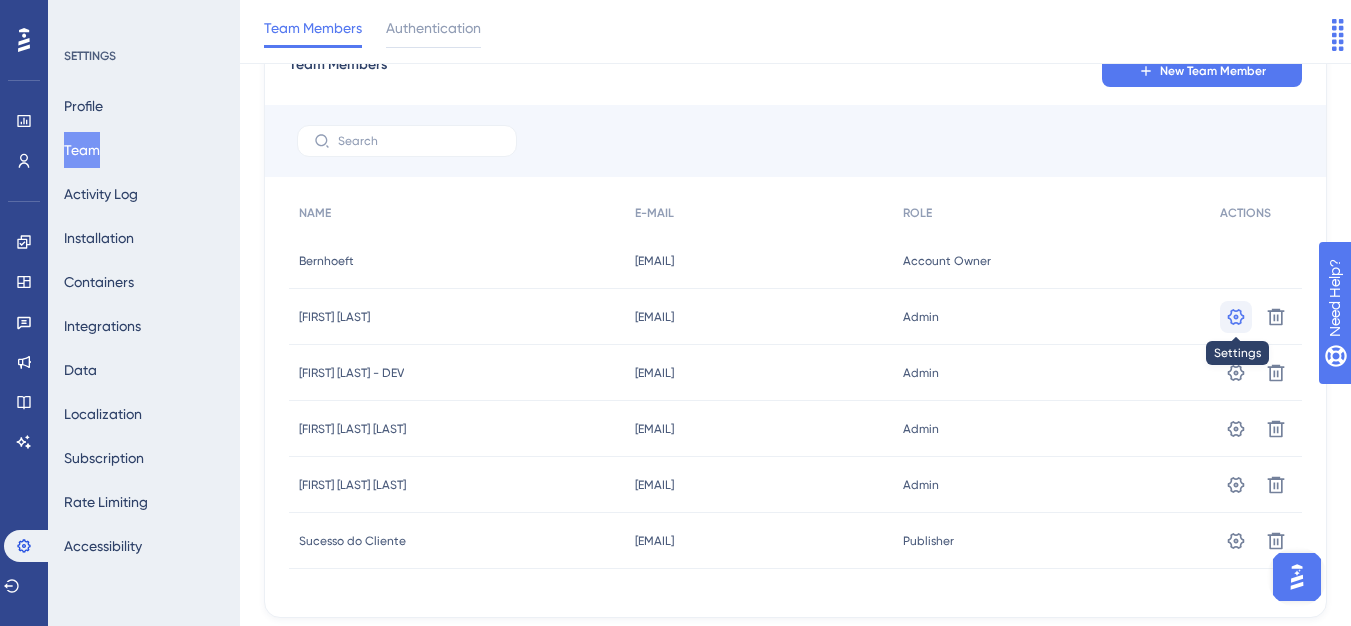 click 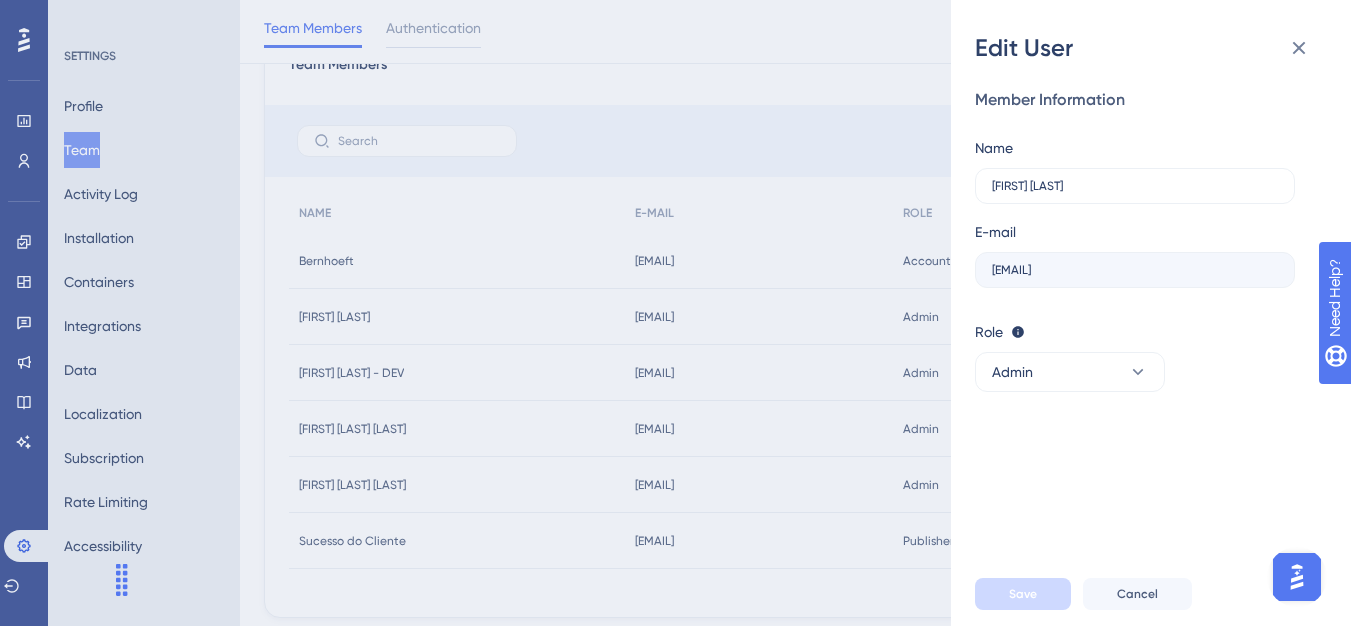 drag, startPoint x: 1329, startPoint y: 44, endPoint x: 141, endPoint y: 588, distance: 1306.6293 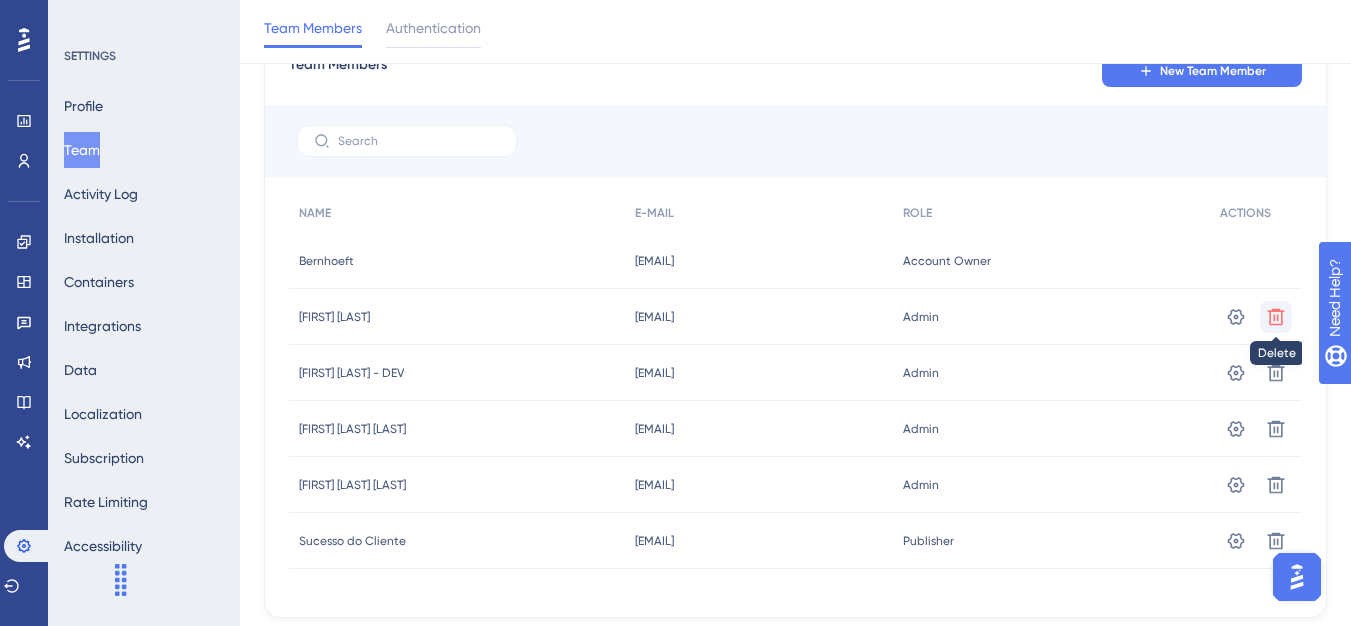 click 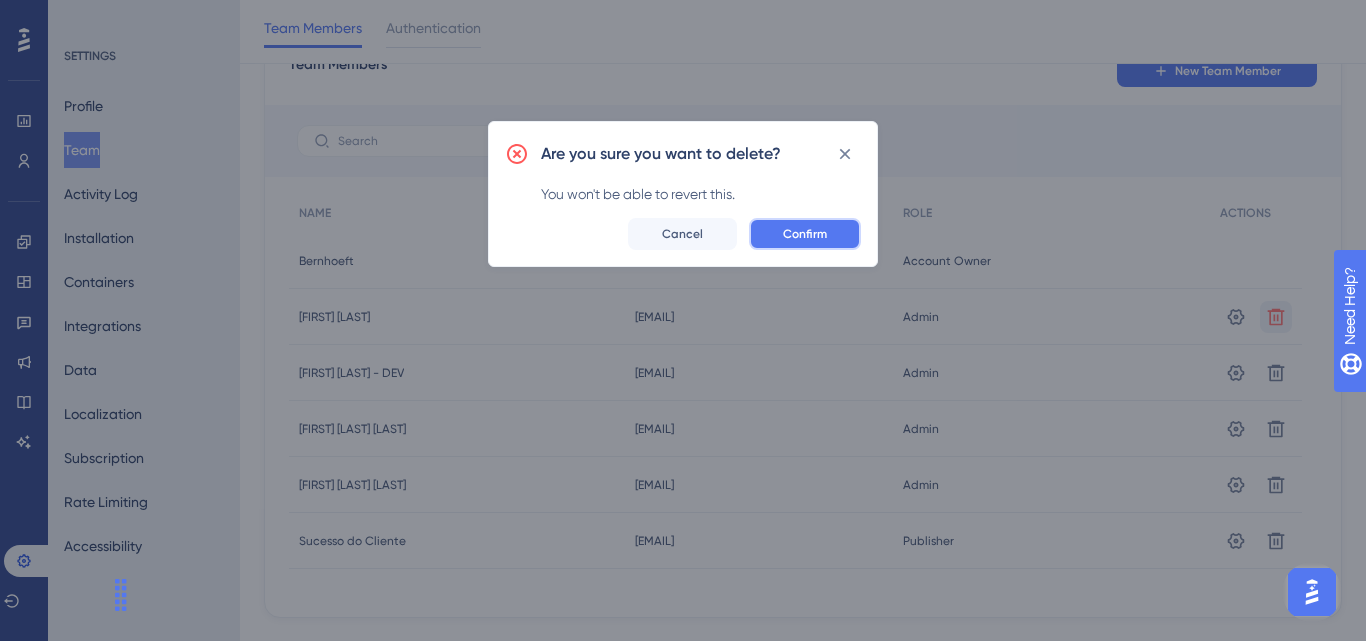 click on "Confirm" at bounding box center [805, 234] 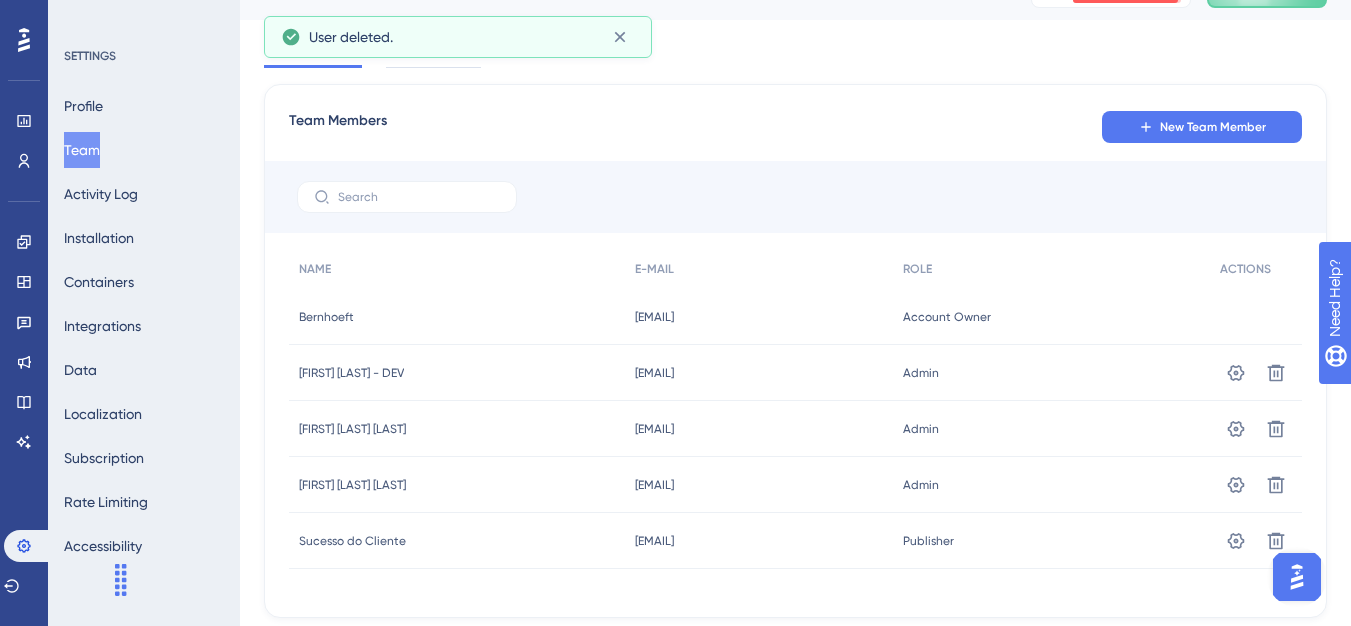 scroll, scrollTop: 0, scrollLeft: 0, axis: both 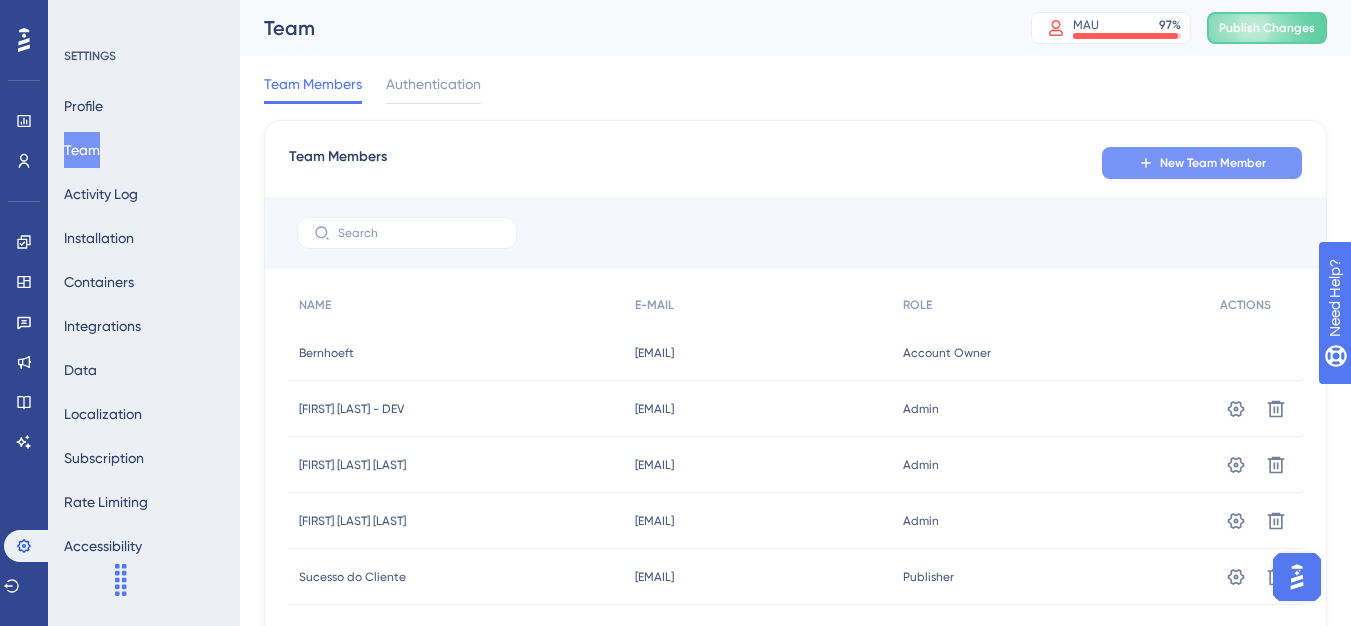 click on "New Team Member" at bounding box center (1202, 163) 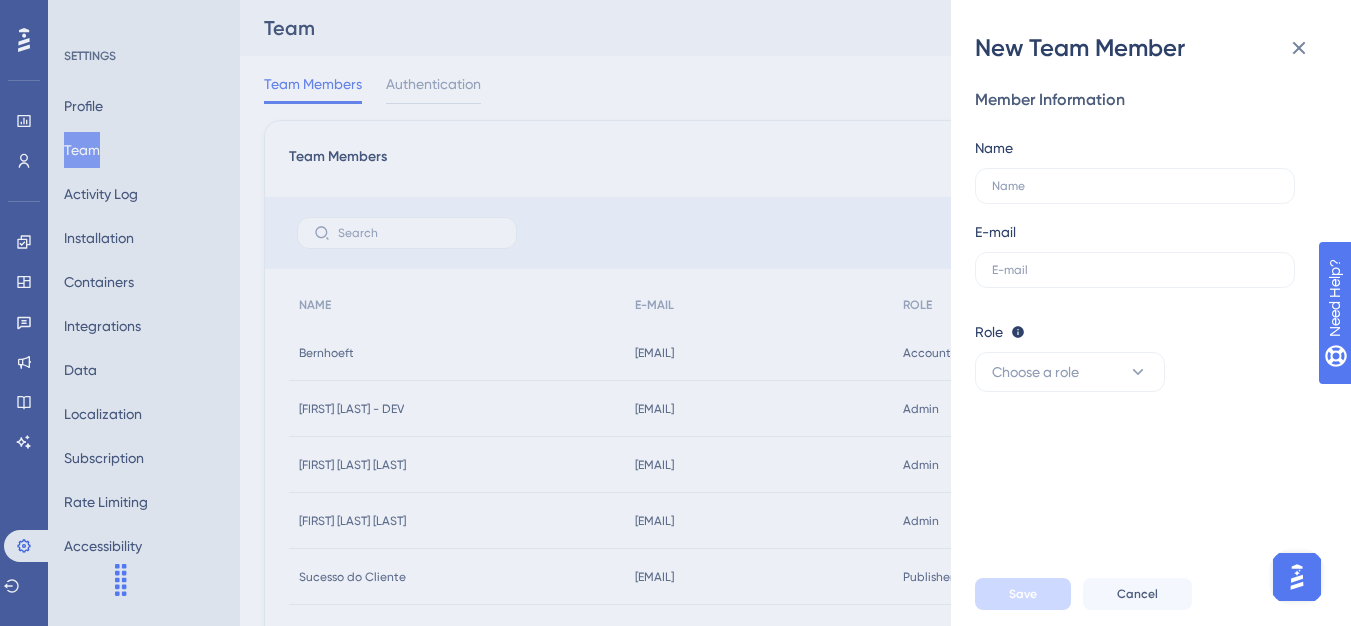 click at bounding box center [1135, 186] 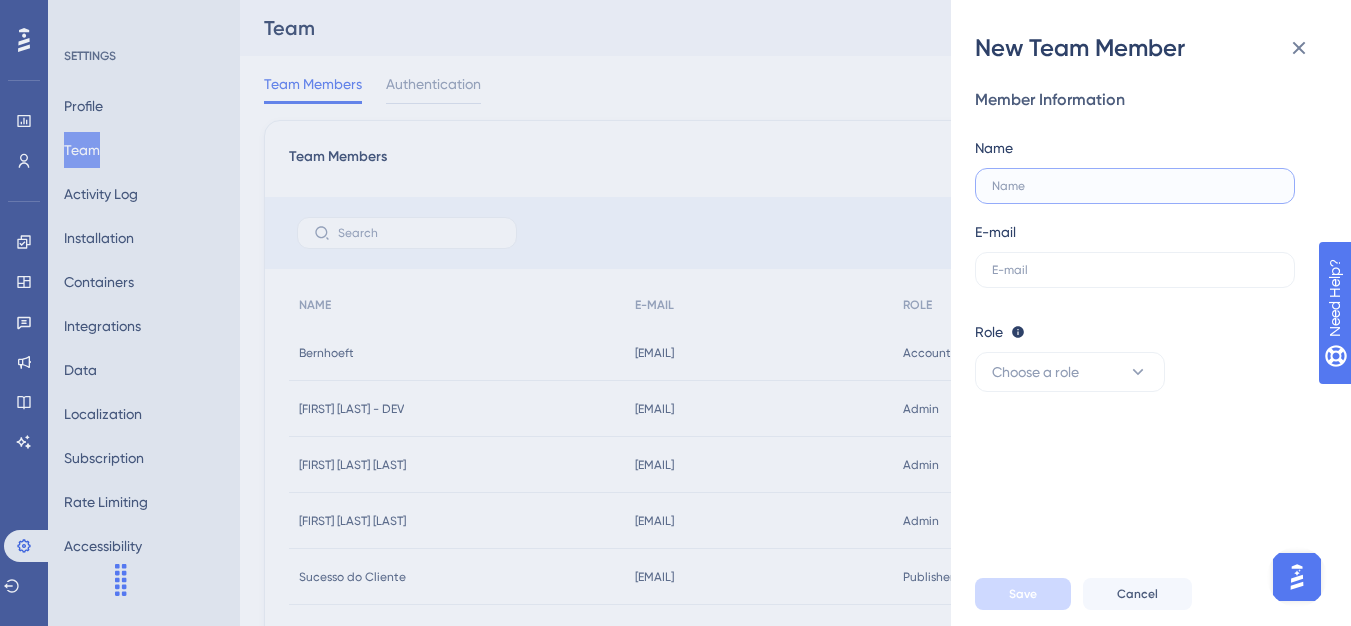 click at bounding box center [1135, 186] 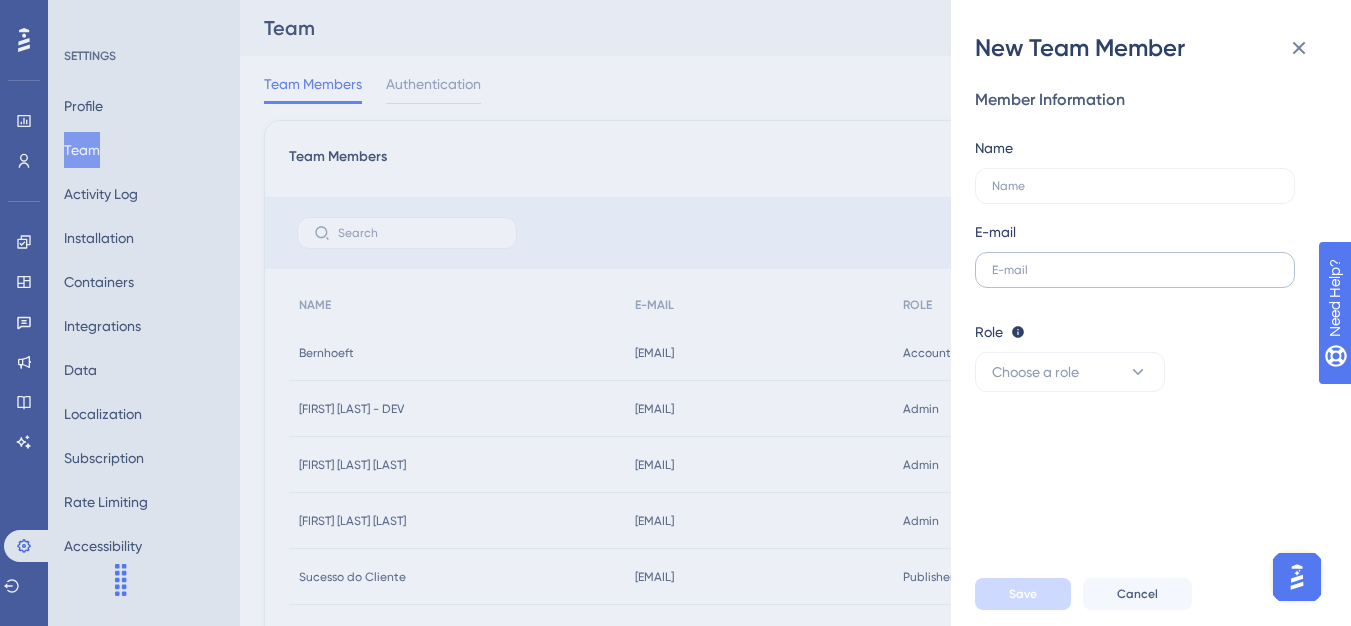 click at bounding box center [1135, 270] 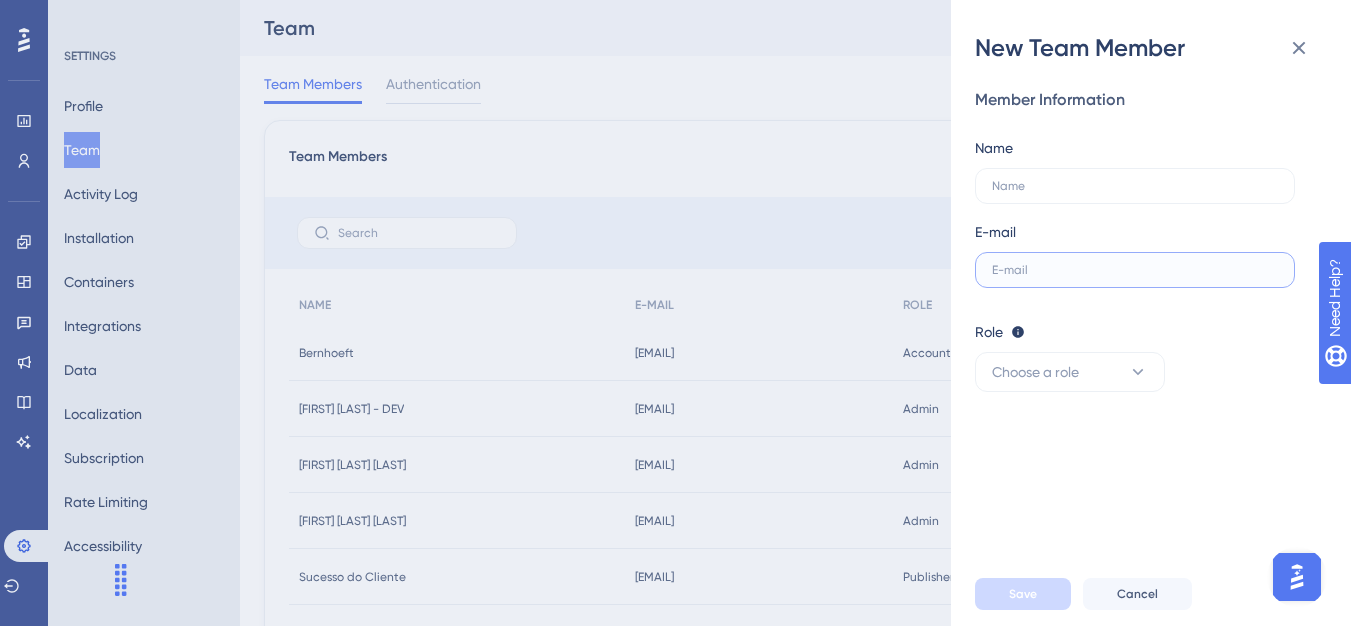 click at bounding box center [1135, 270] 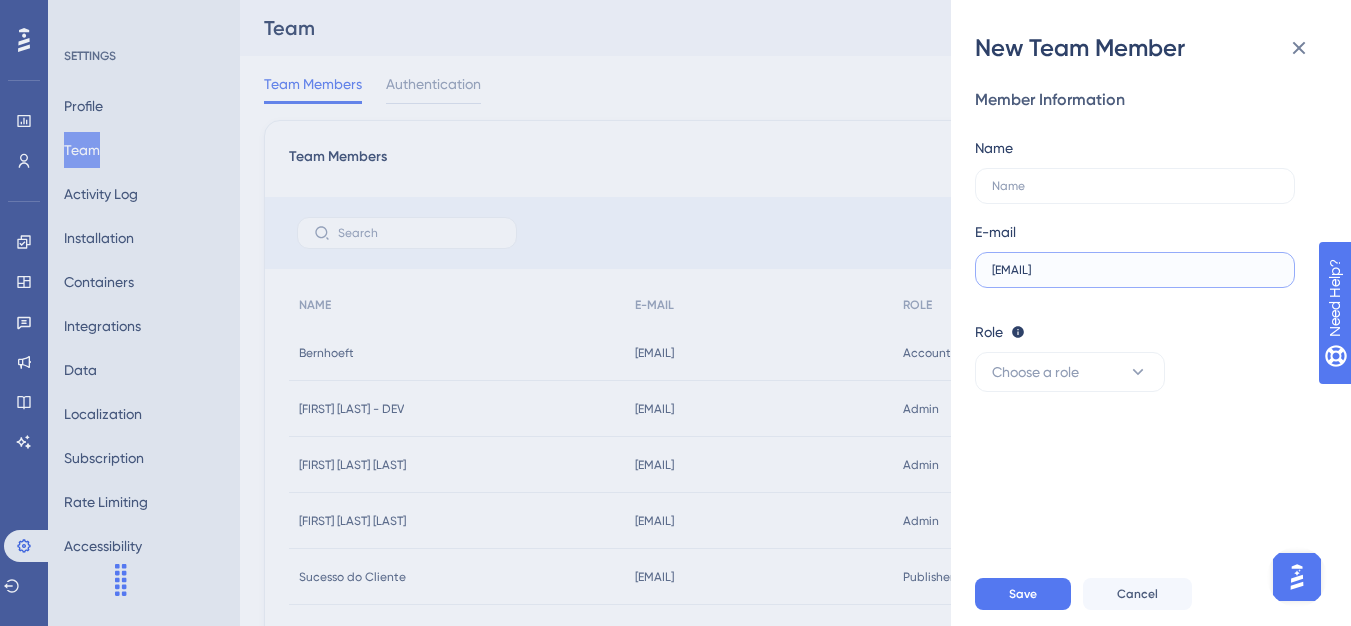 type on "[EMAIL]" 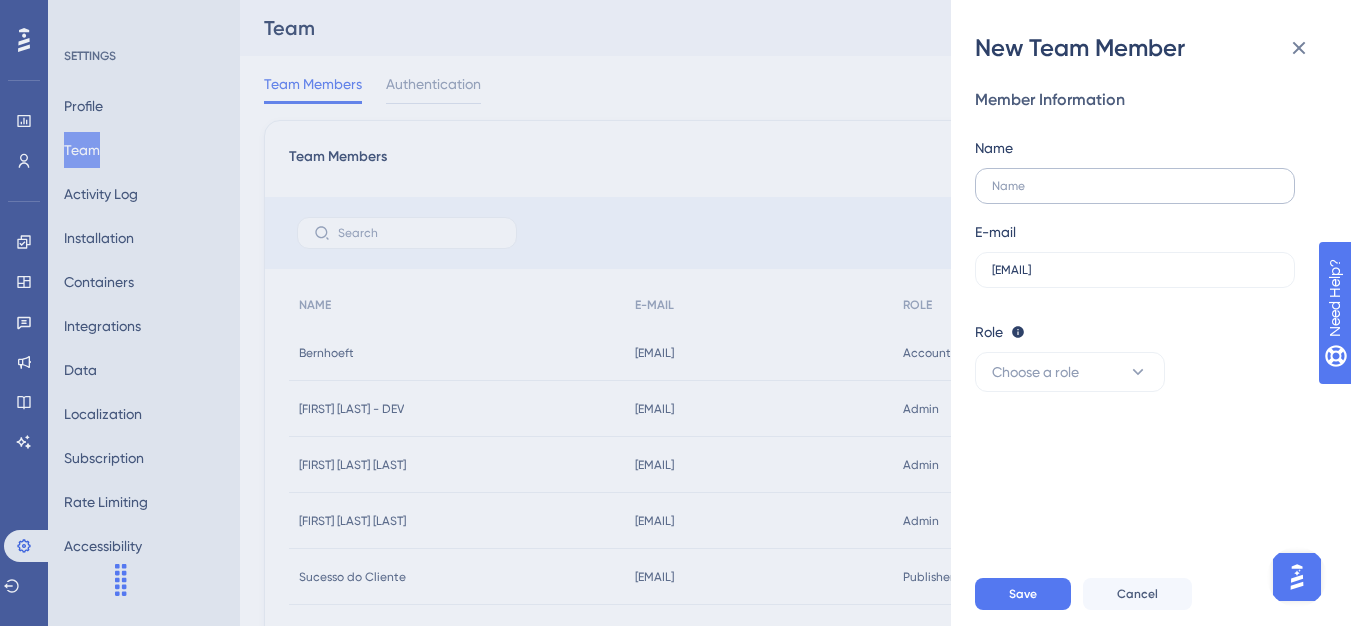 click at bounding box center (1135, 186) 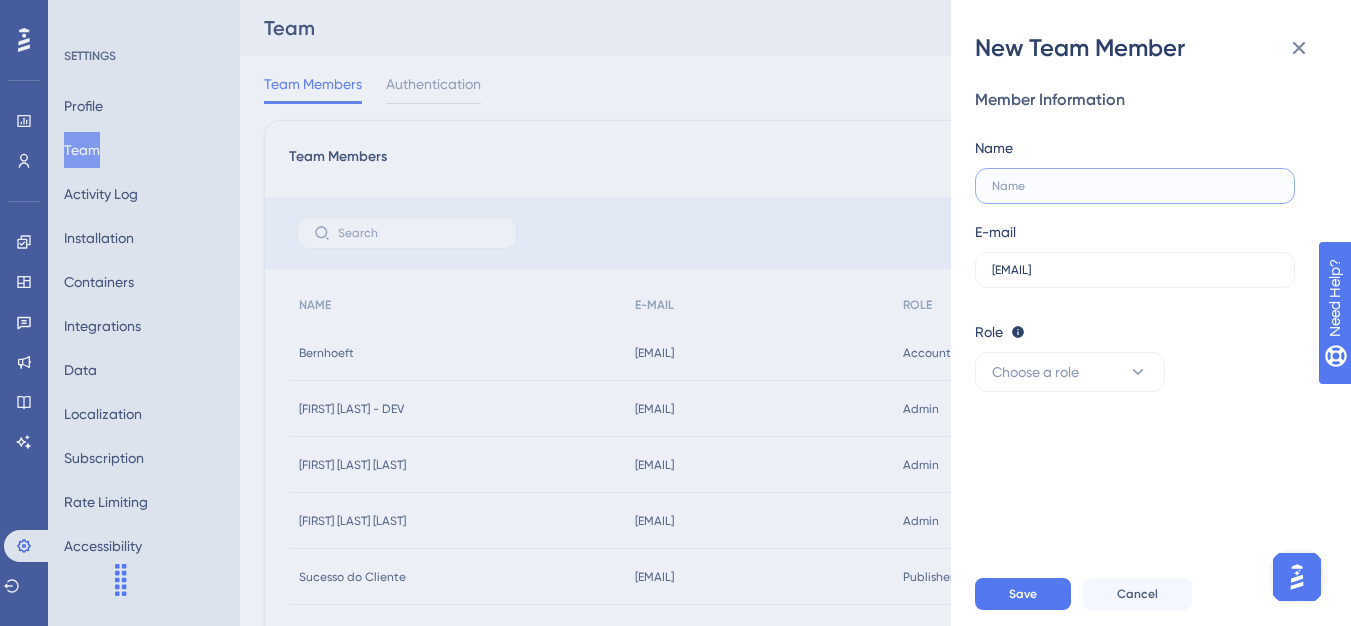 click at bounding box center [1135, 186] 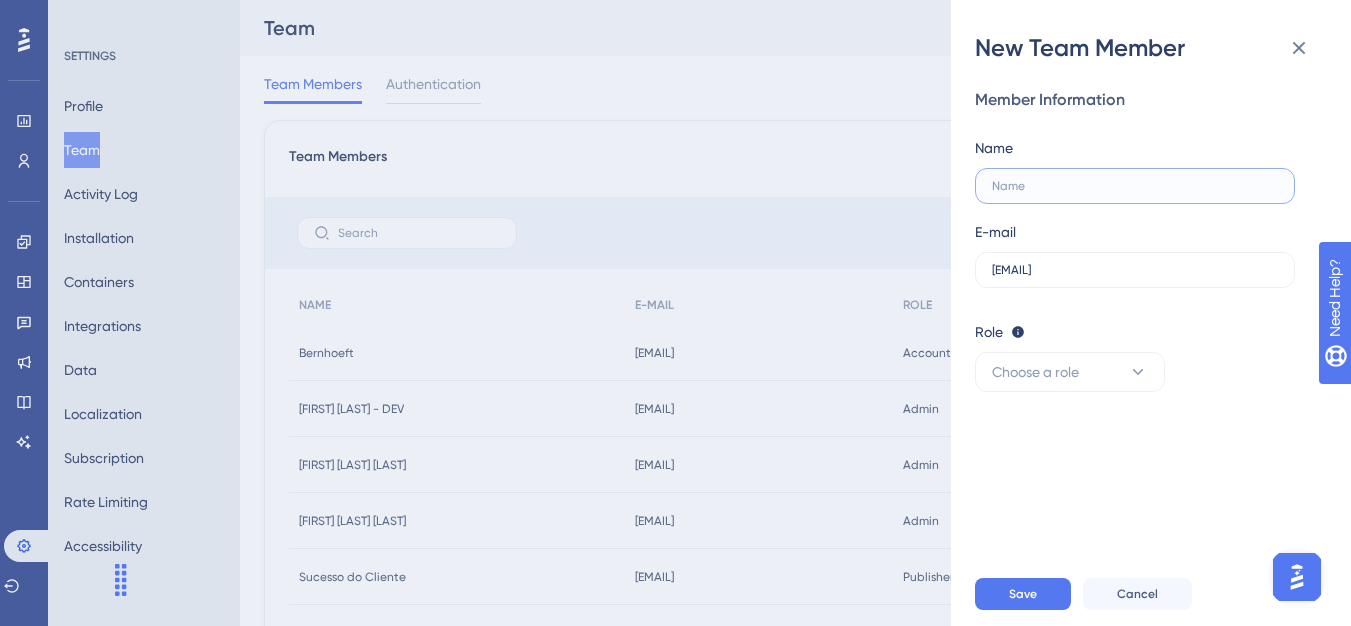 paste on "[FIRST] [LAST] [LAST]" 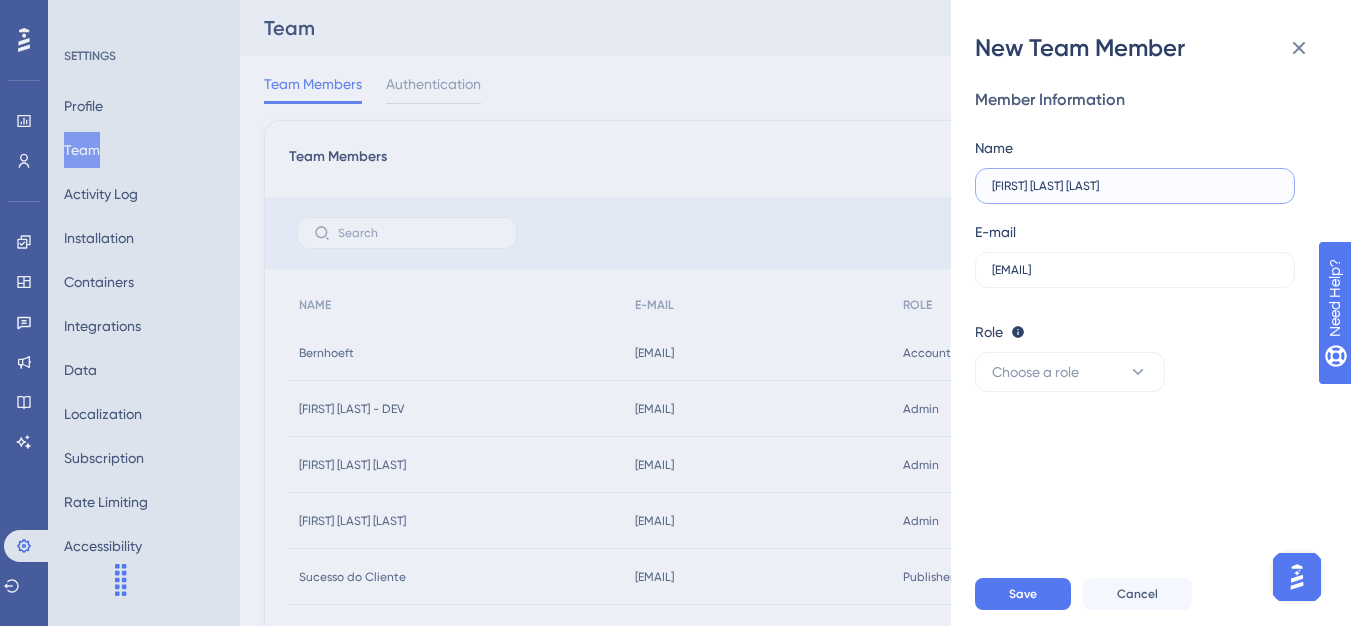 type on "[FIRST] [LAST] [LAST]" 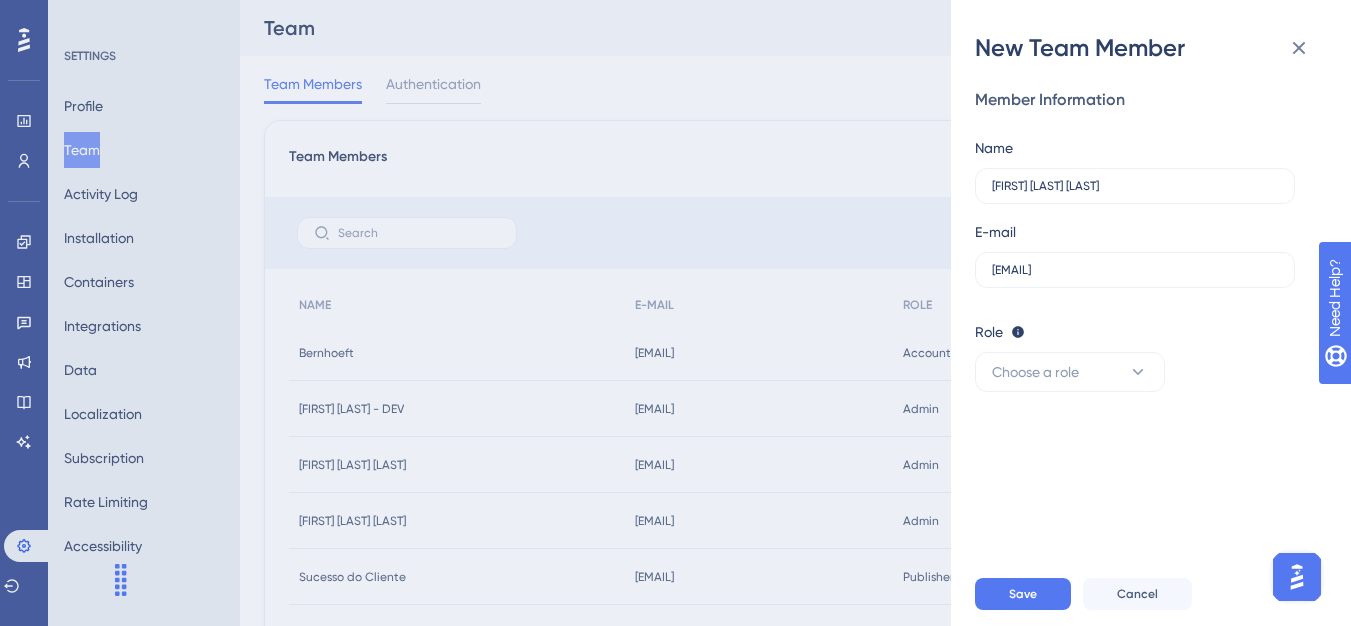 click on "Member Information Name [FIRST] [LAST] [LAST] E-mail [EMAIL] Role Editor: Create & edit materials
Publisher: Editor + Publish changes
Admin: Publisher + Manage users & subscription Choose a role" at bounding box center [1159, 313] 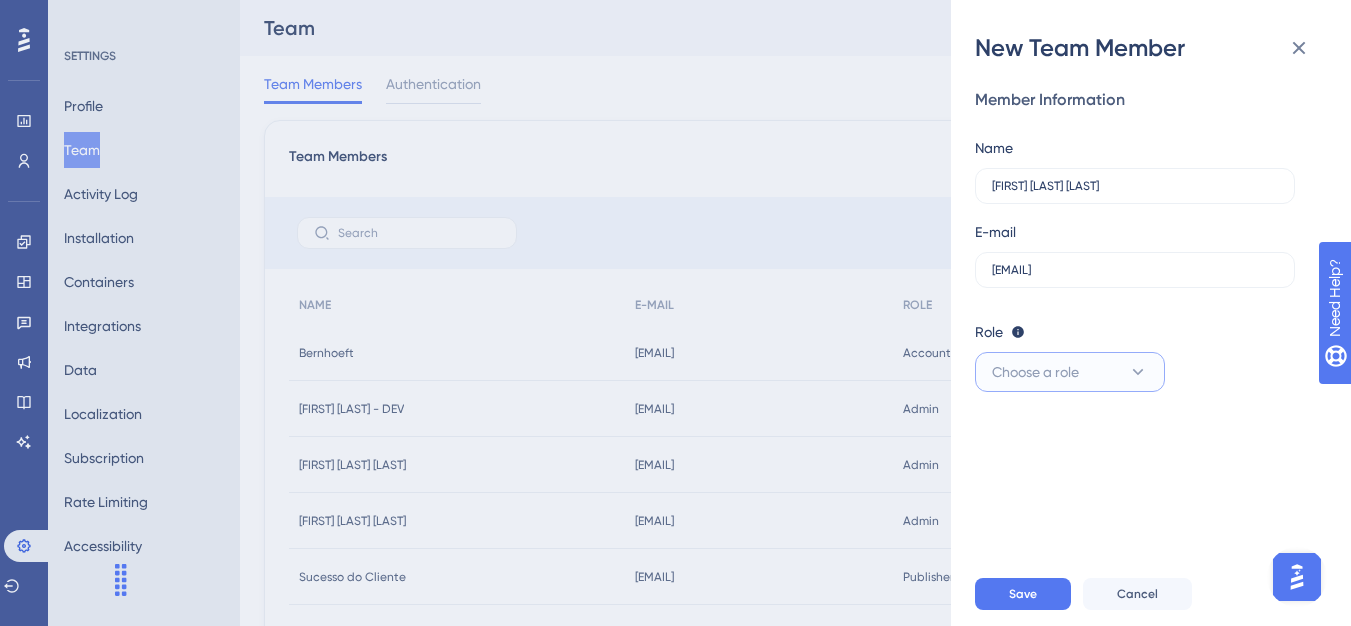 click on "Choose a role" at bounding box center (1070, 372) 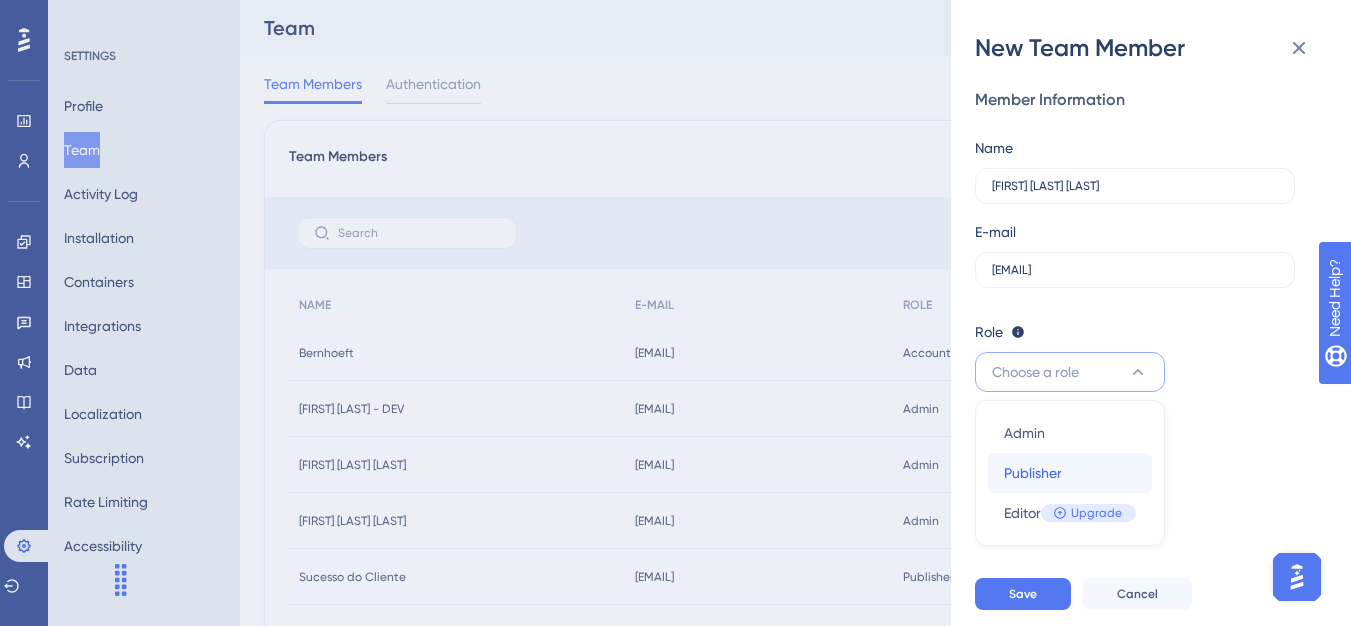 click on "Publisher Publisher" at bounding box center [1070, 473] 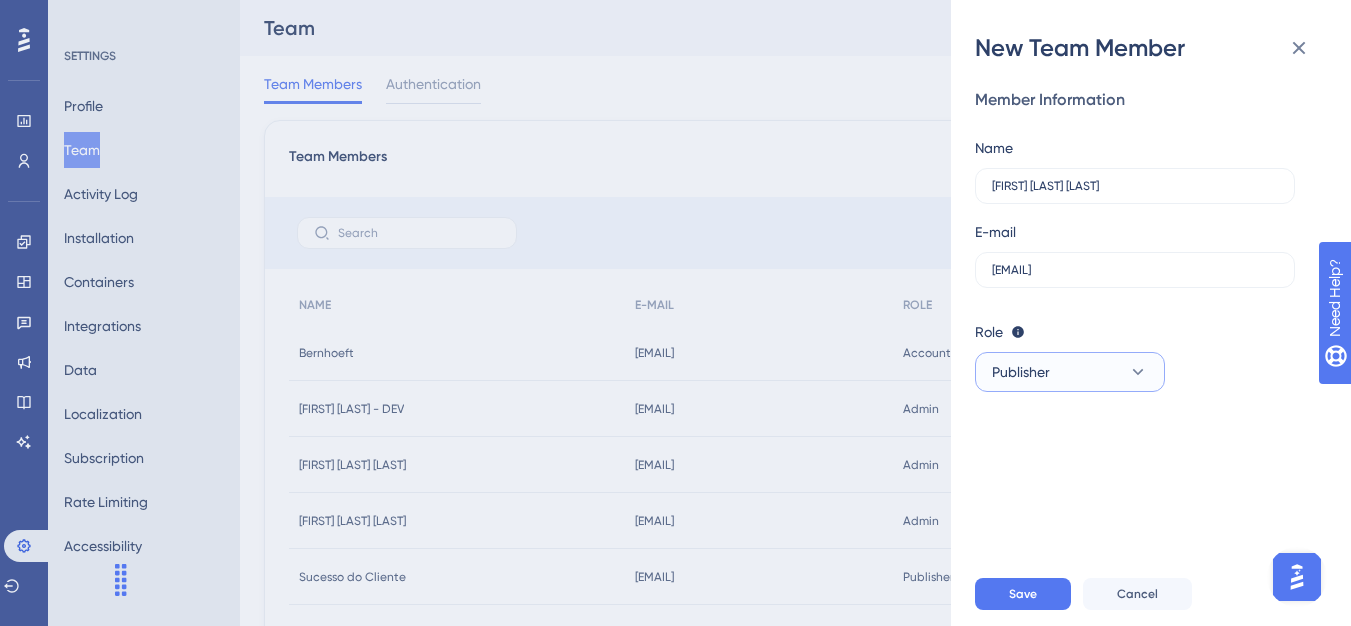 click on "Publisher" at bounding box center [1070, 372] 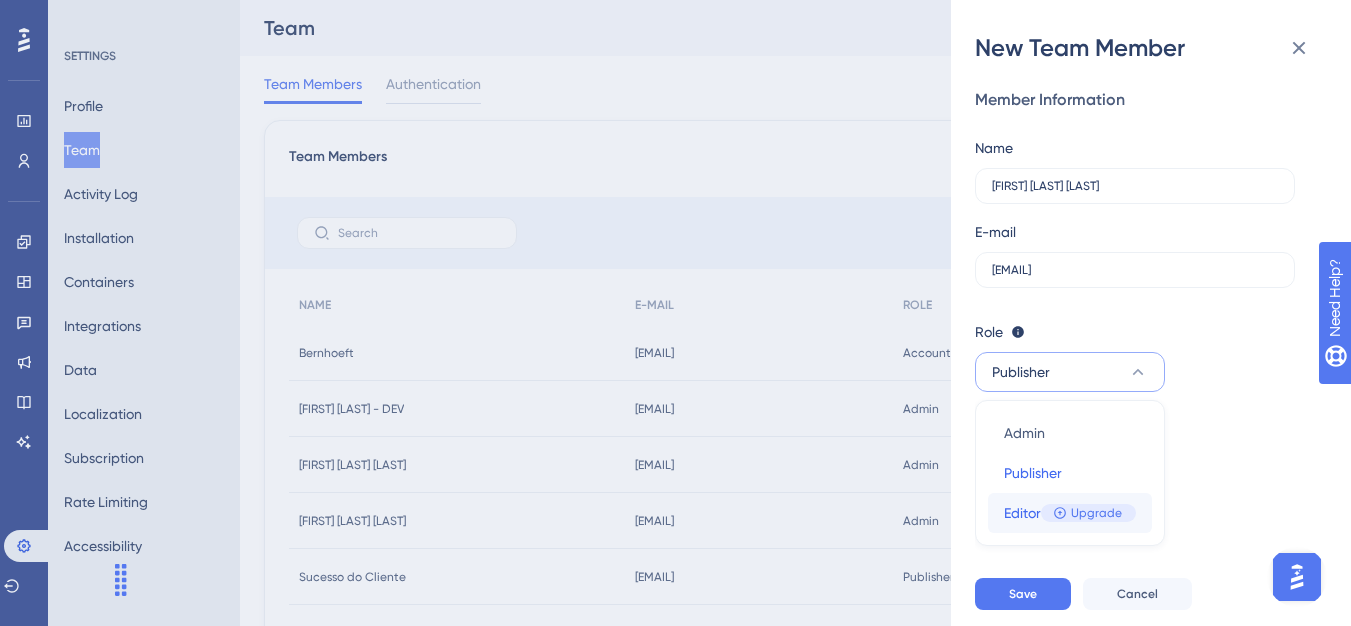 click on "Editor Upgrade Editor" at bounding box center [1070, 513] 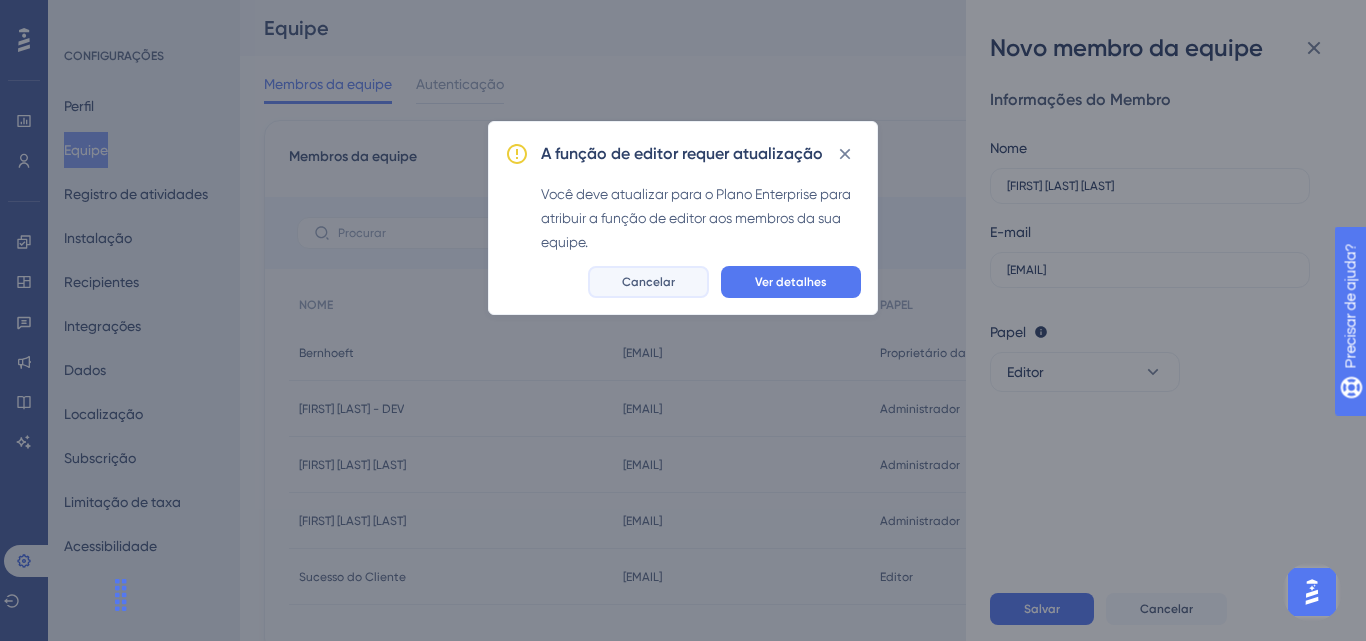 click on "Cancelar" at bounding box center [648, 282] 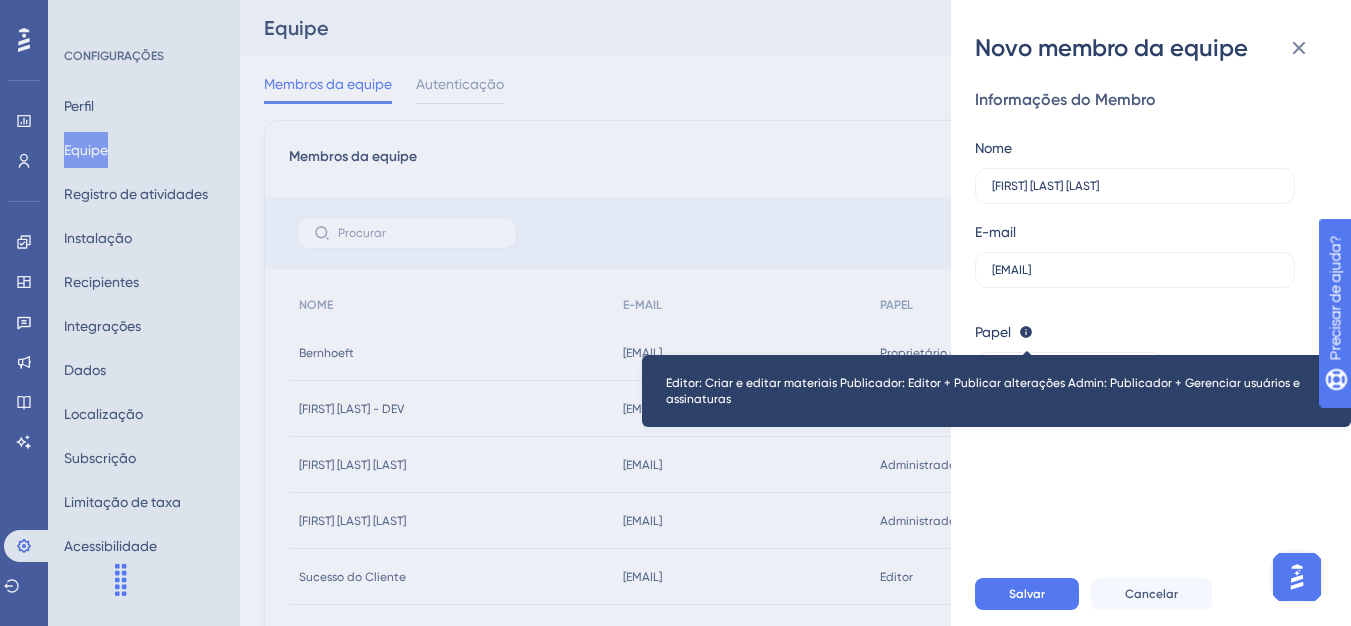 click on "Papel Editor: Criar e editar materiais Publicador: Editor + Publicar alterações Admin: Publicador + Gerenciar usuários e assinaturas" at bounding box center [1143, 332] 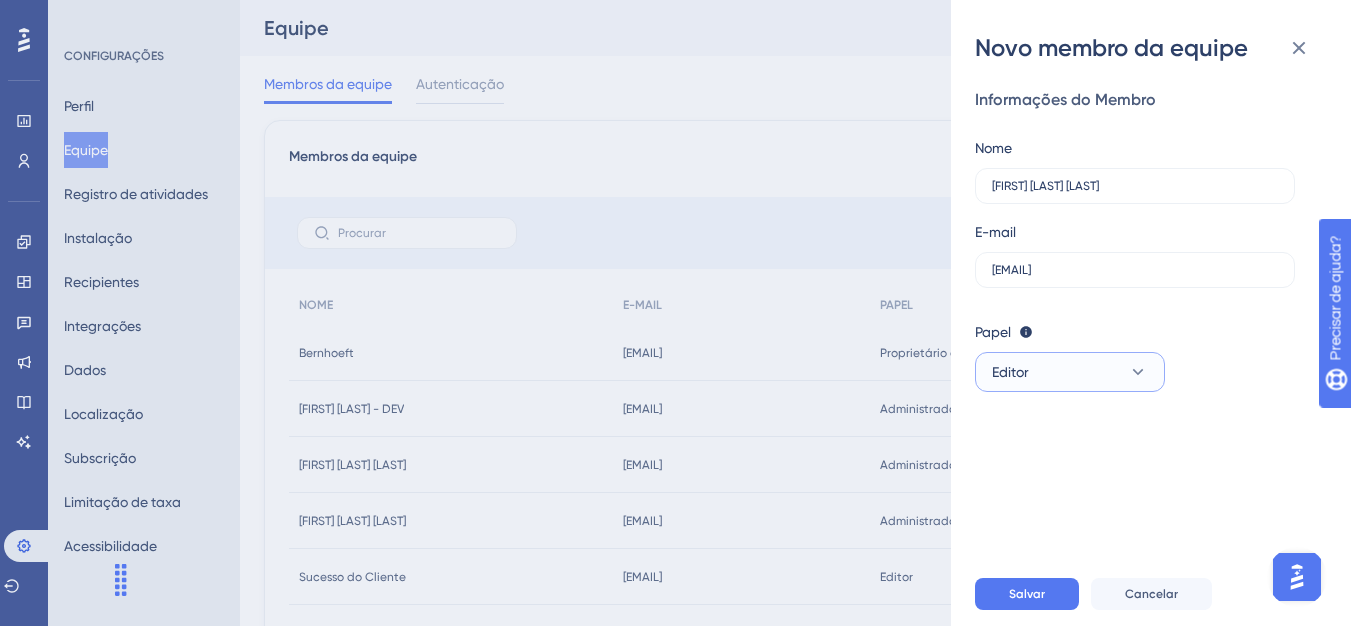 click on "Editor" at bounding box center (1070, 372) 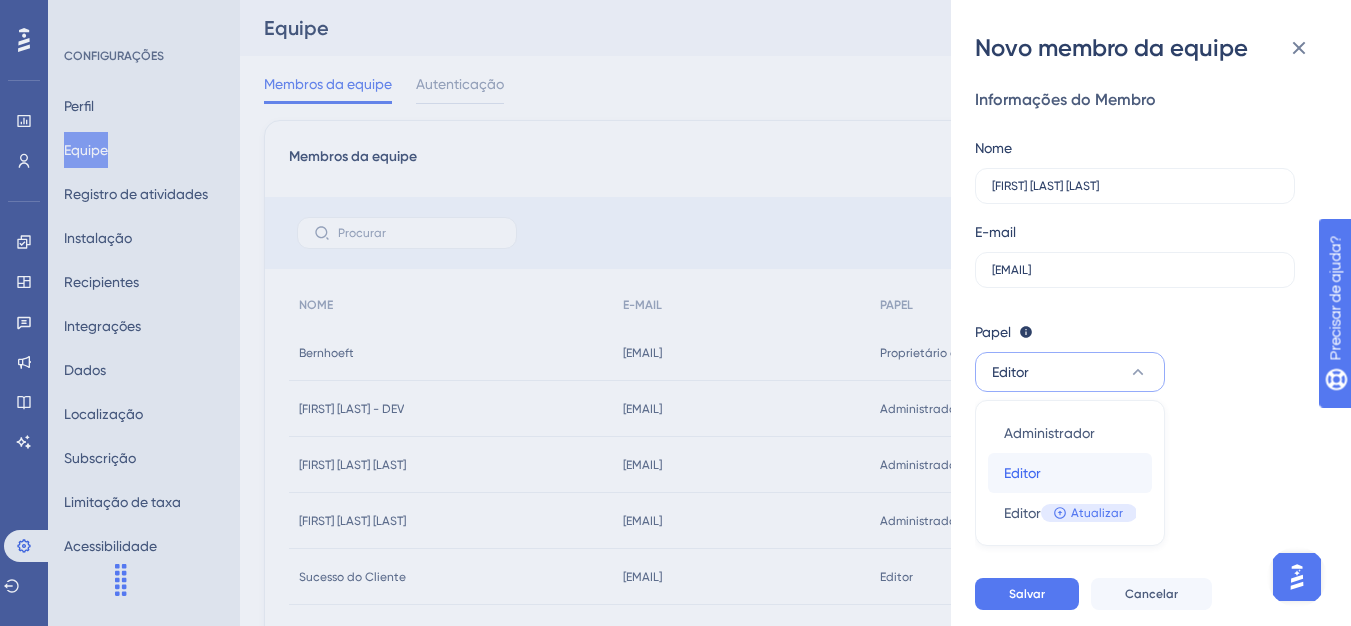 click on "Editor Editor" at bounding box center (1070, 473) 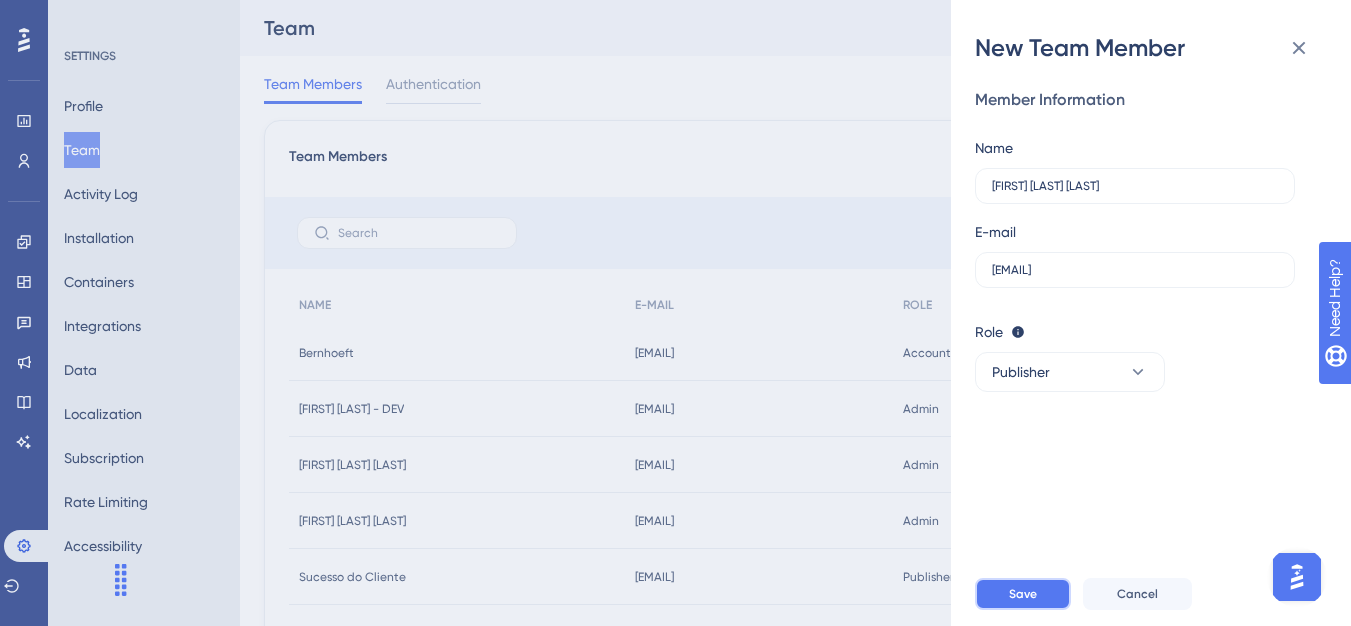 click on "Save" at bounding box center [1023, 594] 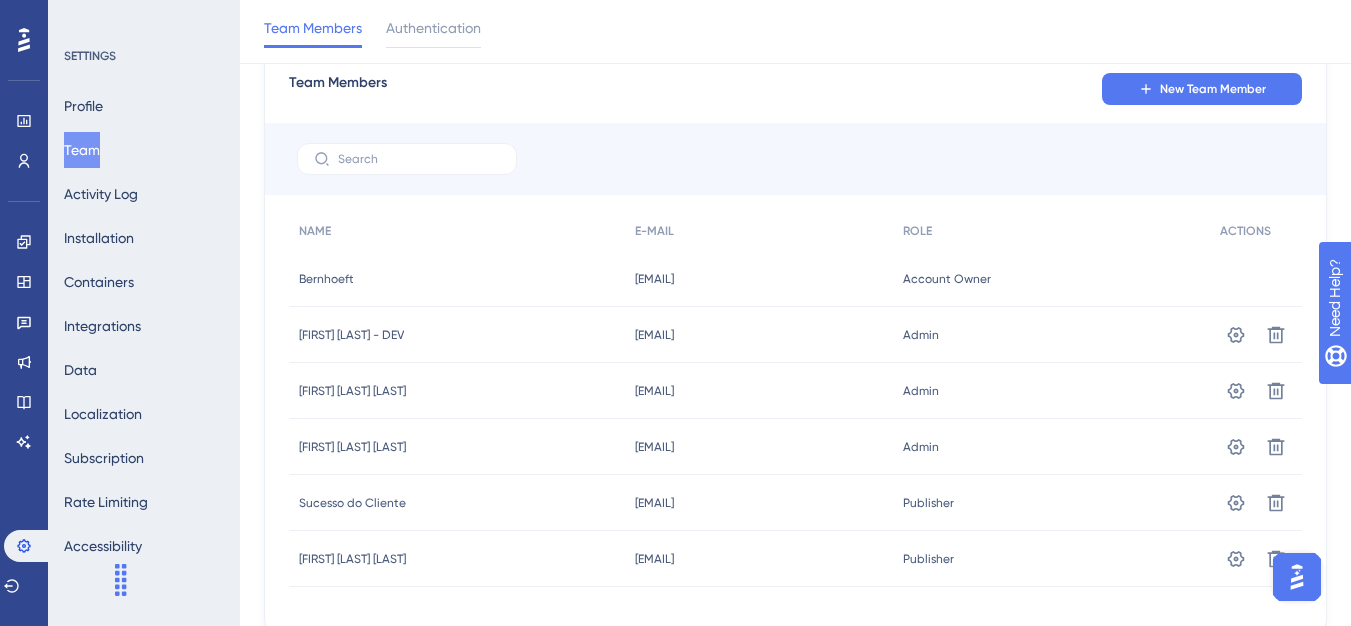 scroll, scrollTop: 0, scrollLeft: 0, axis: both 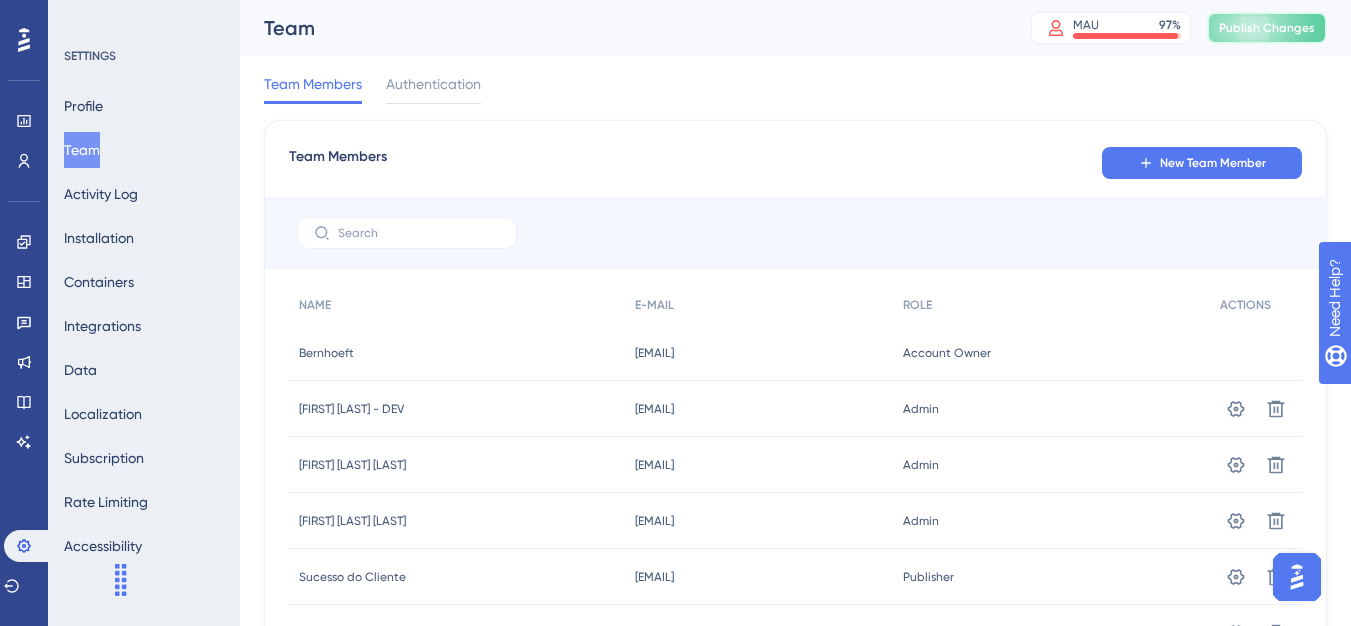 click on "Publish Changes" at bounding box center [1267, 28] 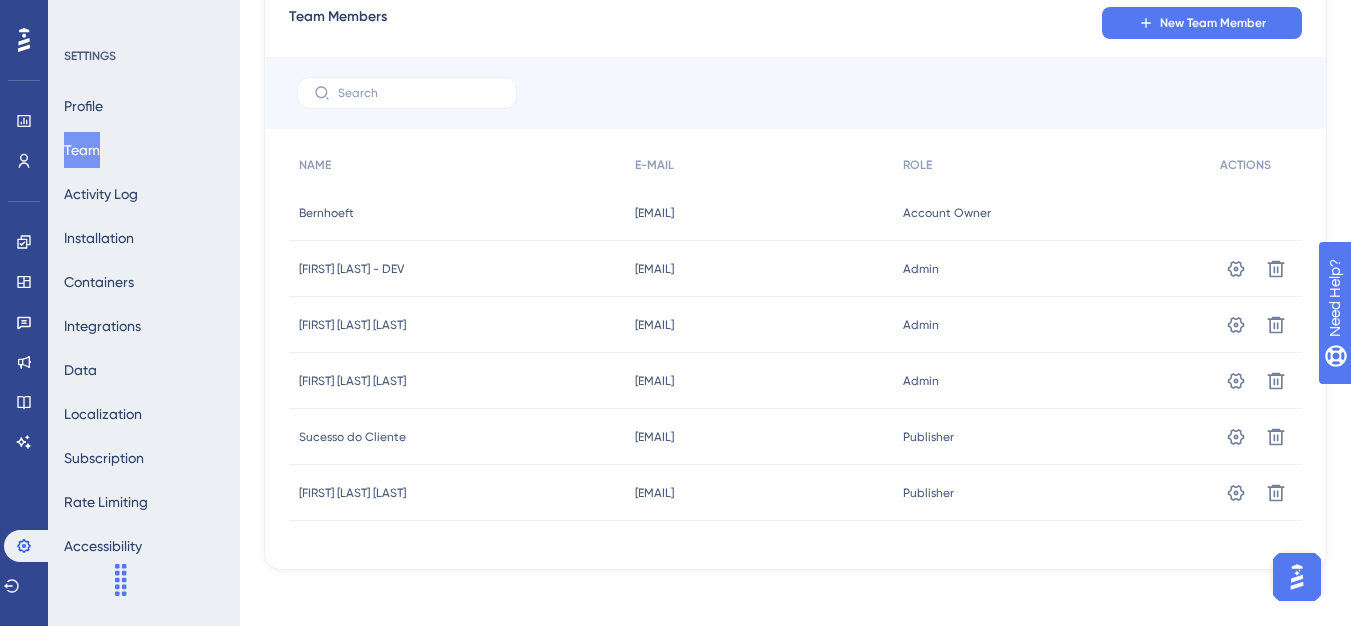 scroll, scrollTop: 148, scrollLeft: 0, axis: vertical 